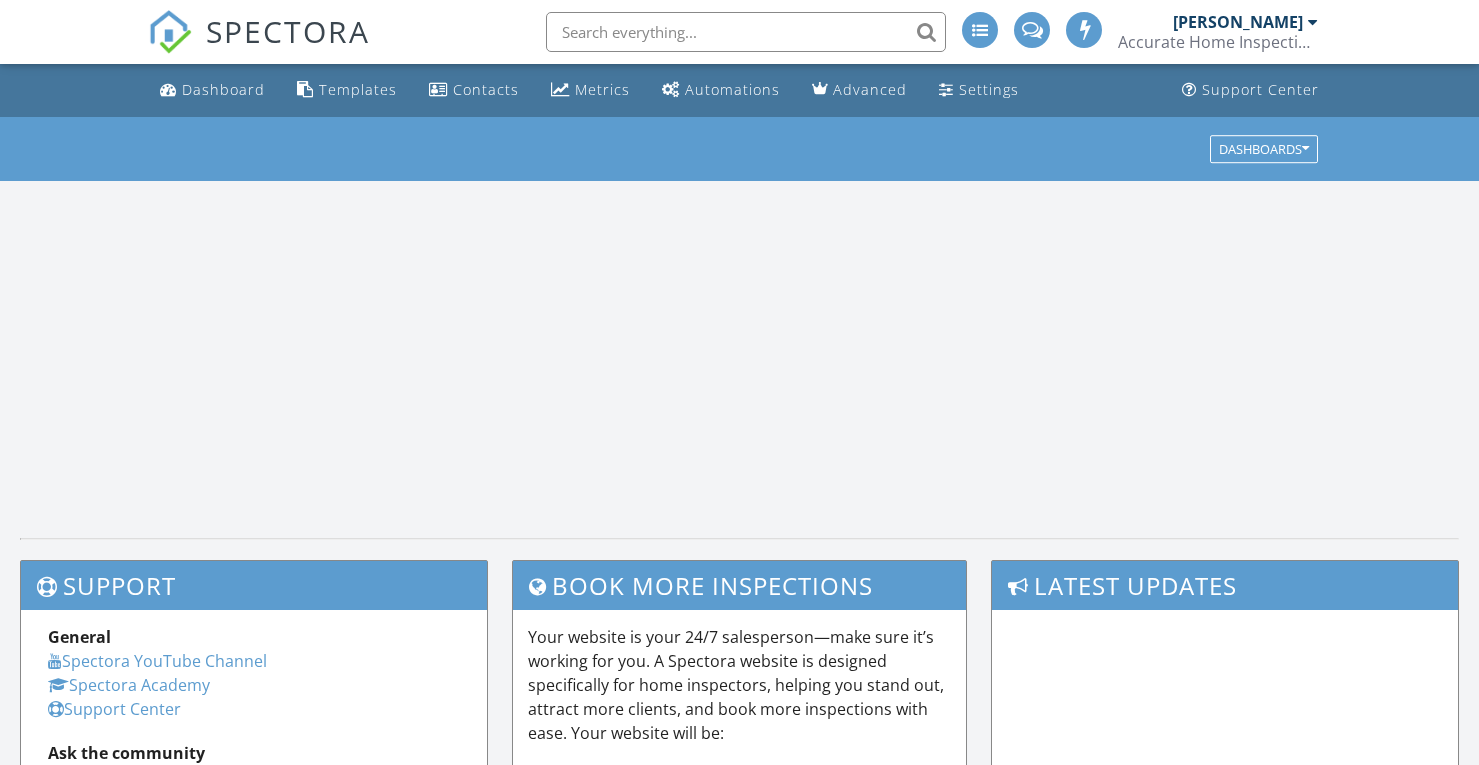 scroll, scrollTop: 0, scrollLeft: 0, axis: both 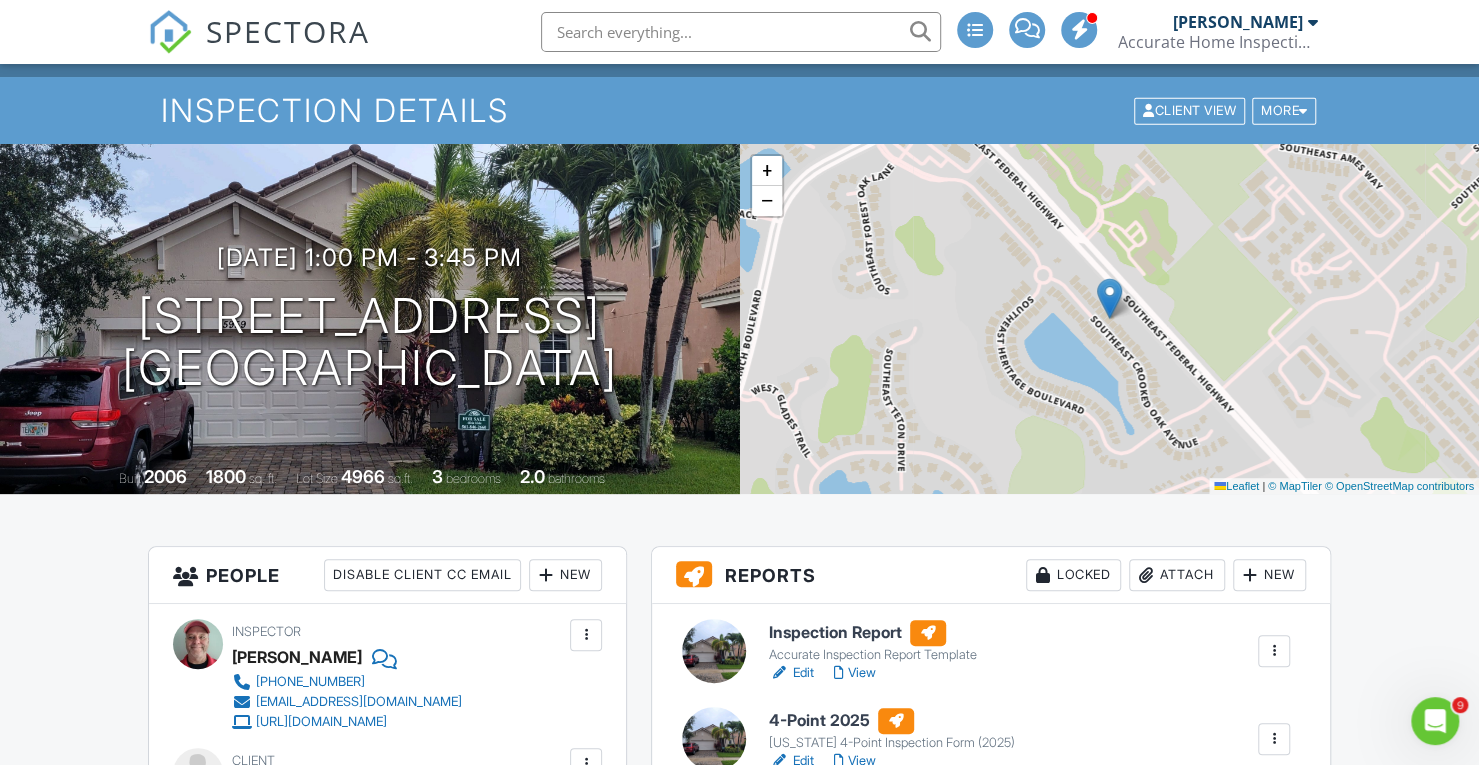 click on "Dashboard
Templates
Contacts
Metrics
Automations
Advanced
Settings
Support Center
Inspection Details
Client View
More
Property Details
Reschedule
Reorder / Copy
Share
Cancel
Delete
Print Order
Convert to V9
Disable Pass on CC Fees
View Change Log
07/11/2025  1:00 pm
- 3:45 pm
5959 SE Crooked Oak Ave
Hobe Sound, FL 33455
Built
2006
1800
sq. ft.
Lot Size
4966
sq.ft.
3
bedrooms
2.0
bathrooms
+ −  Leaflet   |   © MapTiler   © OpenStreetMap contributors
All emails and texts are disabled for this inspection!
Turn on emails and texts
Reports
Locked
Attach
New
Inspection Report
Accurate Inspection Report Template" at bounding box center [739, 1822] 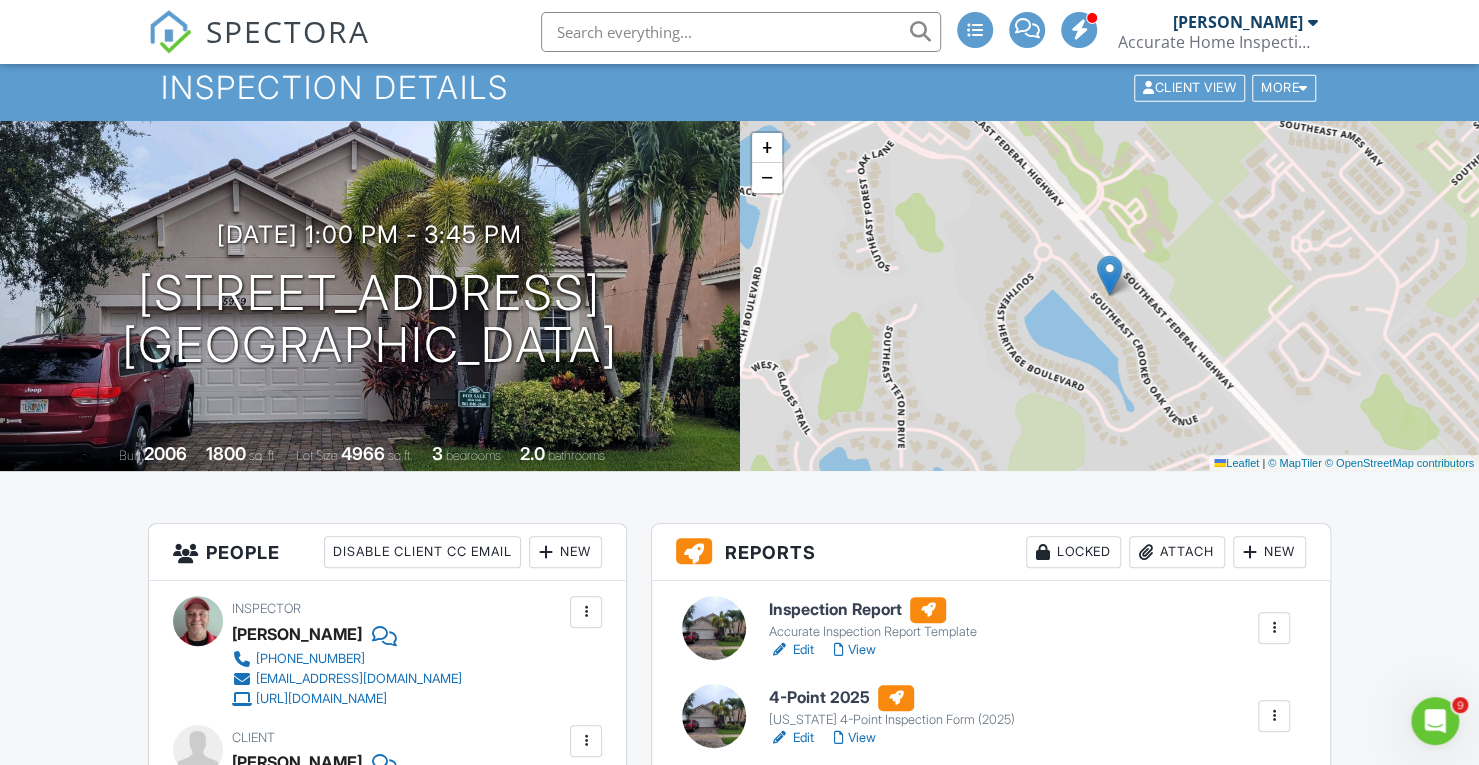 scroll, scrollTop: 60, scrollLeft: 0, axis: vertical 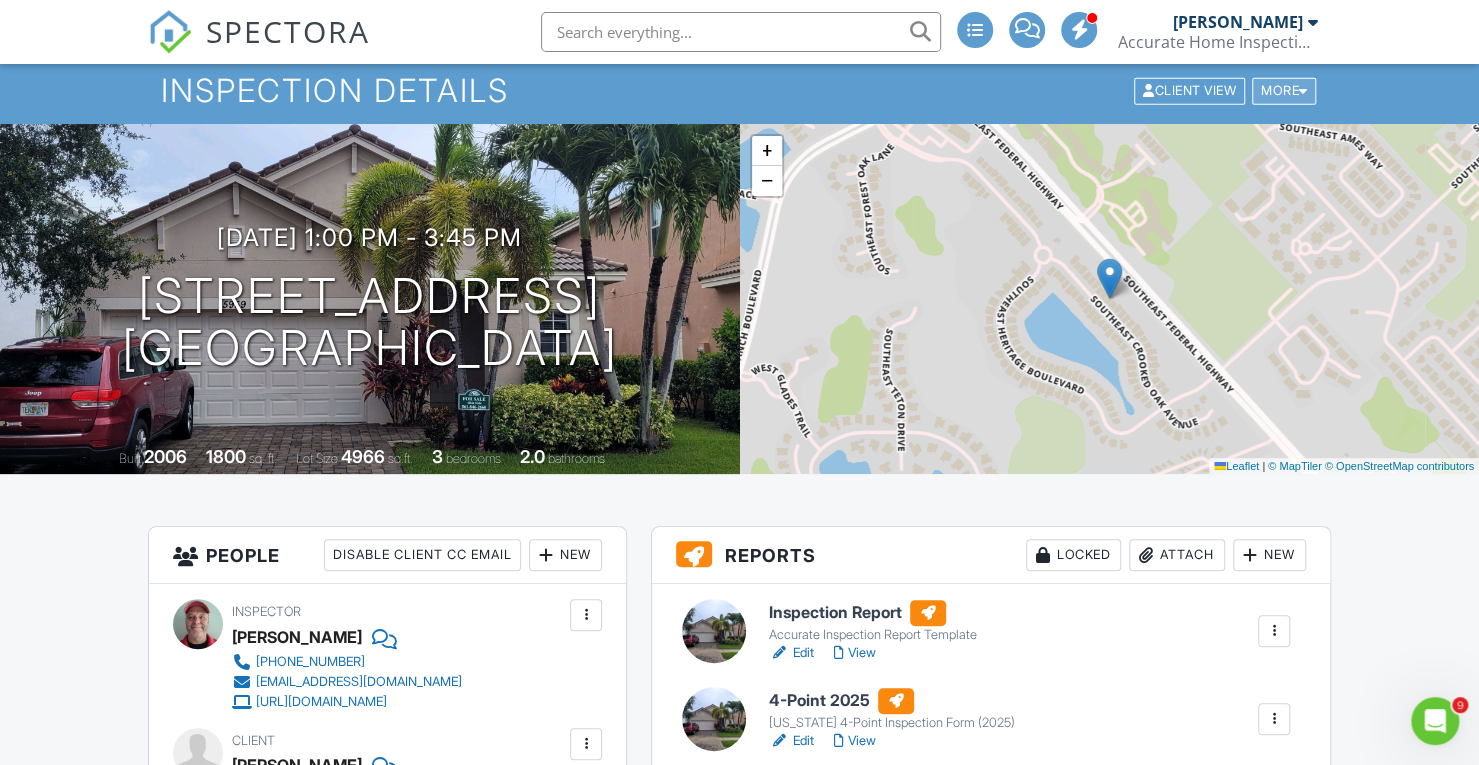 click at bounding box center [1303, 90] 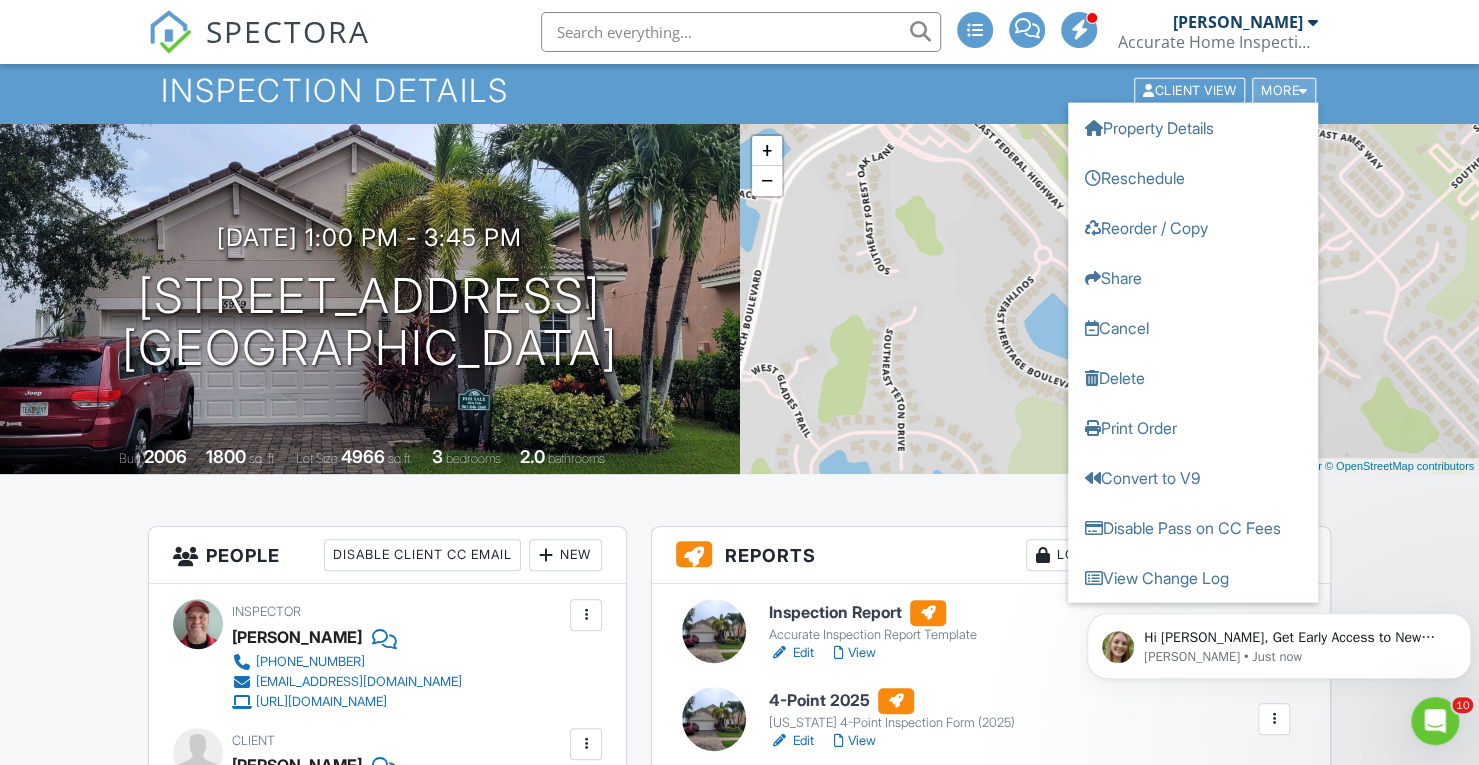 scroll, scrollTop: 0, scrollLeft: 0, axis: both 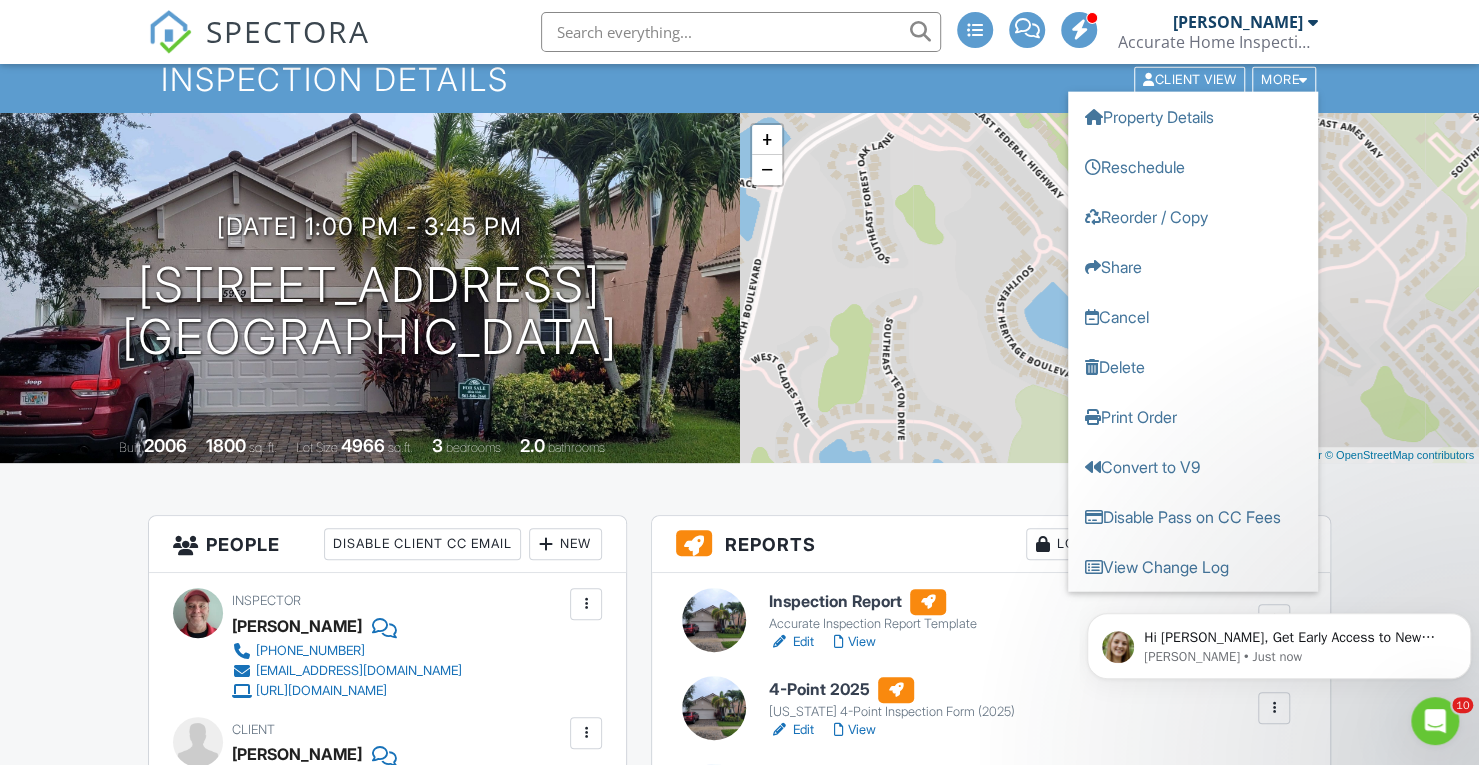 click on "Dashboard
Templates
Contacts
Metrics
Automations
Advanced
Settings
Support Center
Inspection Details
Client View
More
Property Details
Reschedule
Reorder / Copy
Share
Cancel
Delete
Print Order
Convert to V9
Disable Pass on CC Fees
View Change Log
07/11/2025  1:00 pm
- 3:45 pm
5959 SE Crooked Oak Ave
Hobe Sound, FL 33455
Built
2006
1800
sq. ft.
Lot Size
4966
sq.ft.
3
bedrooms
2.0
bathrooms
+ −  Leaflet   |   © MapTiler   © OpenStreetMap contributors
All emails and texts are disabled for this inspection!
Turn on emails and texts
Reports
Locked
Attach
New
Inspection Report
Accurate Inspection Report Template" at bounding box center [739, 1791] 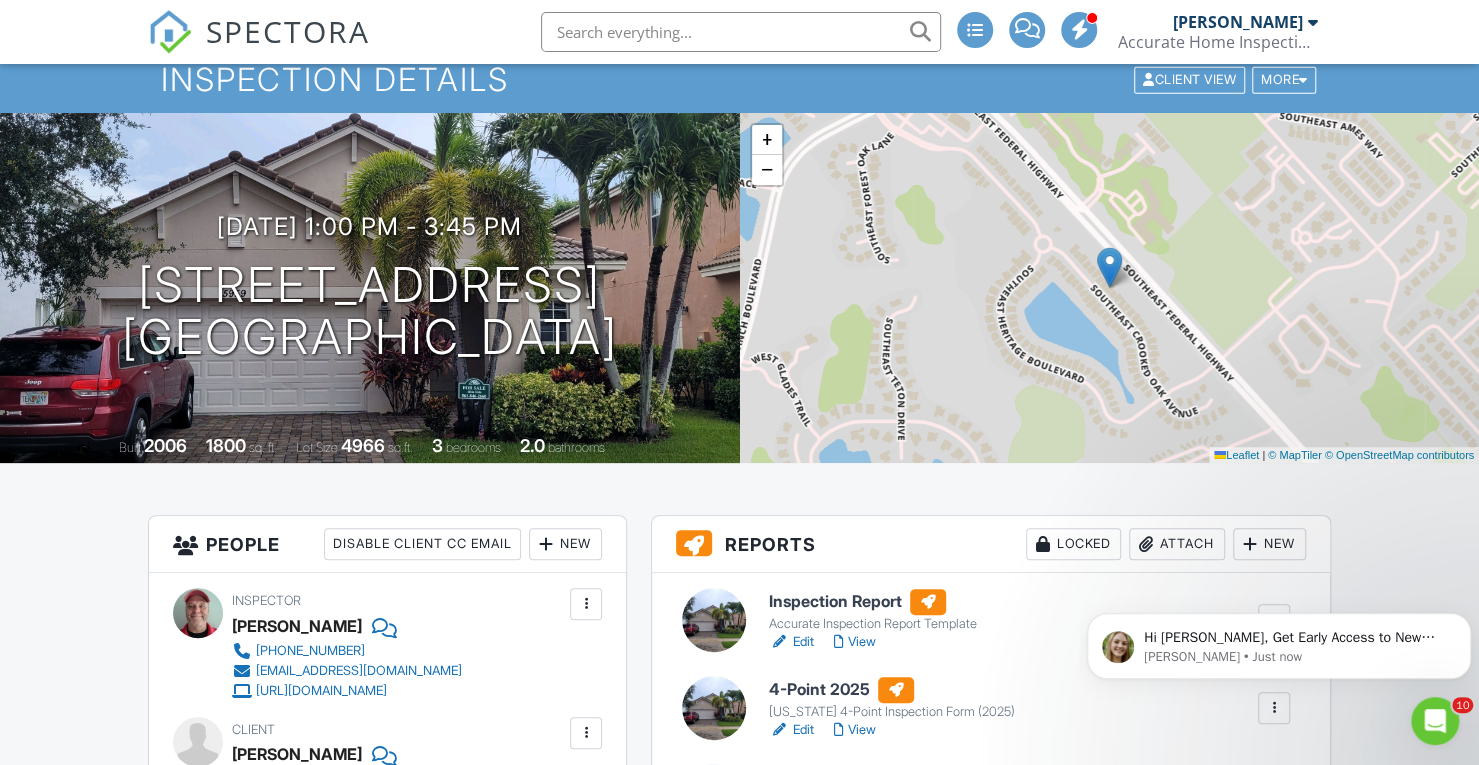 click at bounding box center [586, 604] 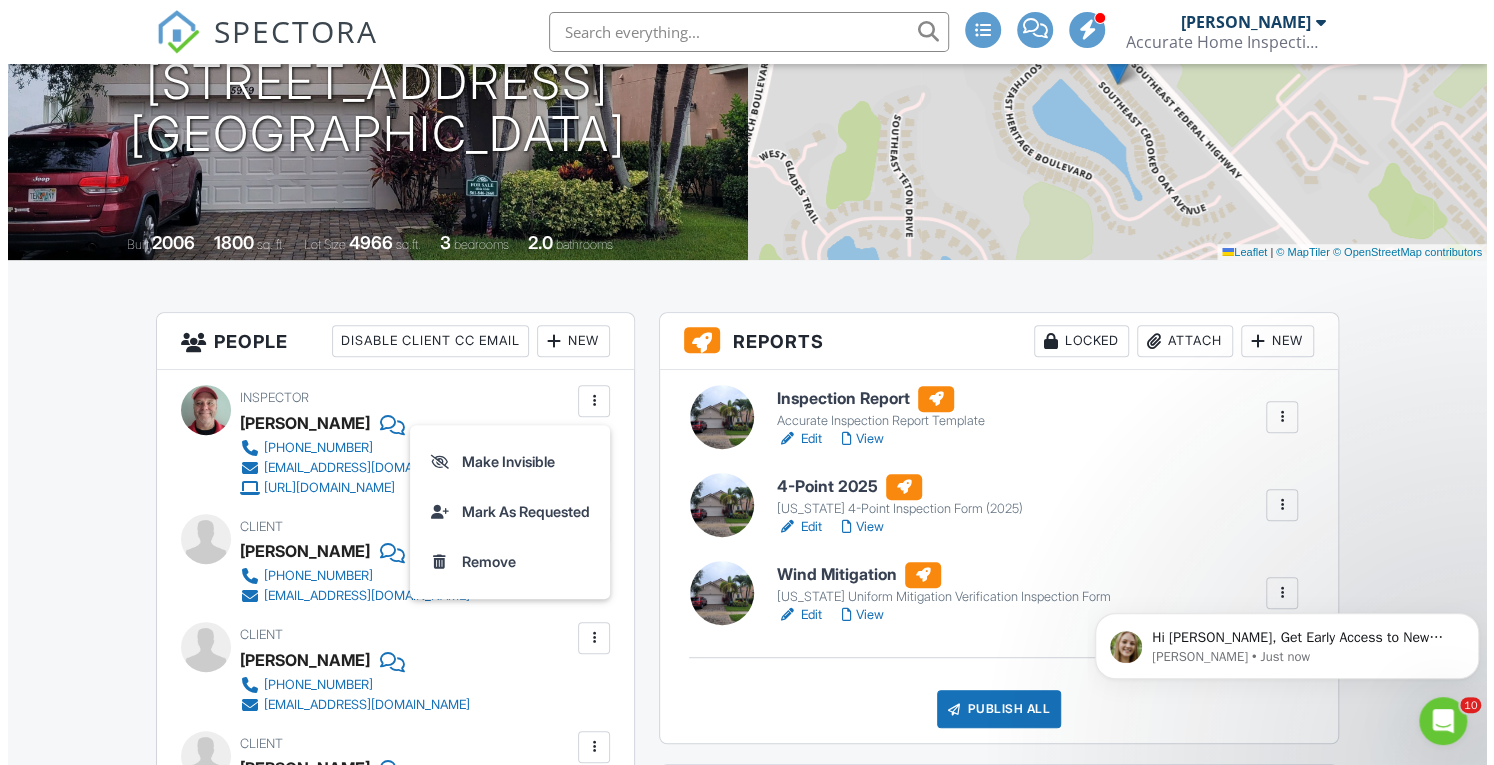 scroll, scrollTop: 276, scrollLeft: 0, axis: vertical 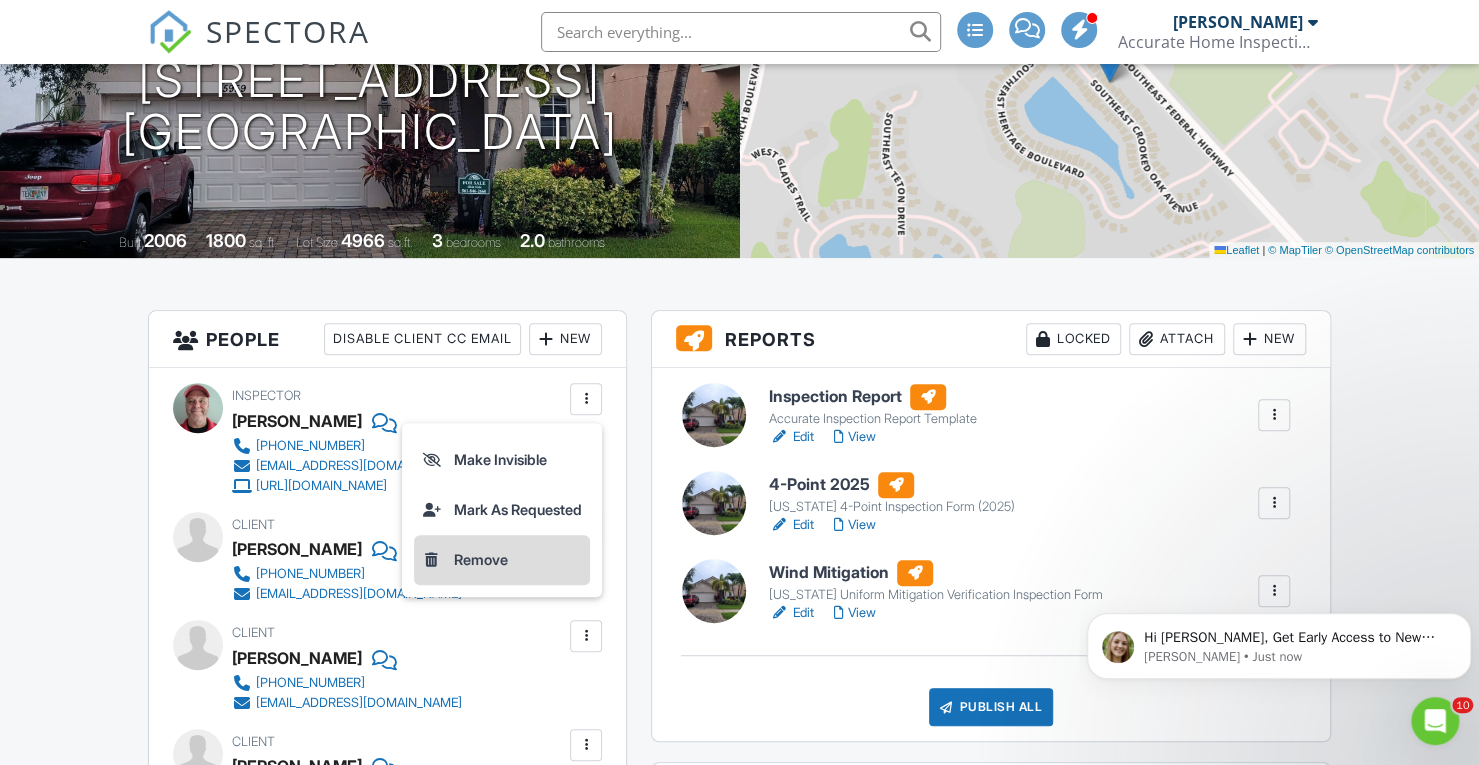 click on "Remove" at bounding box center [502, 560] 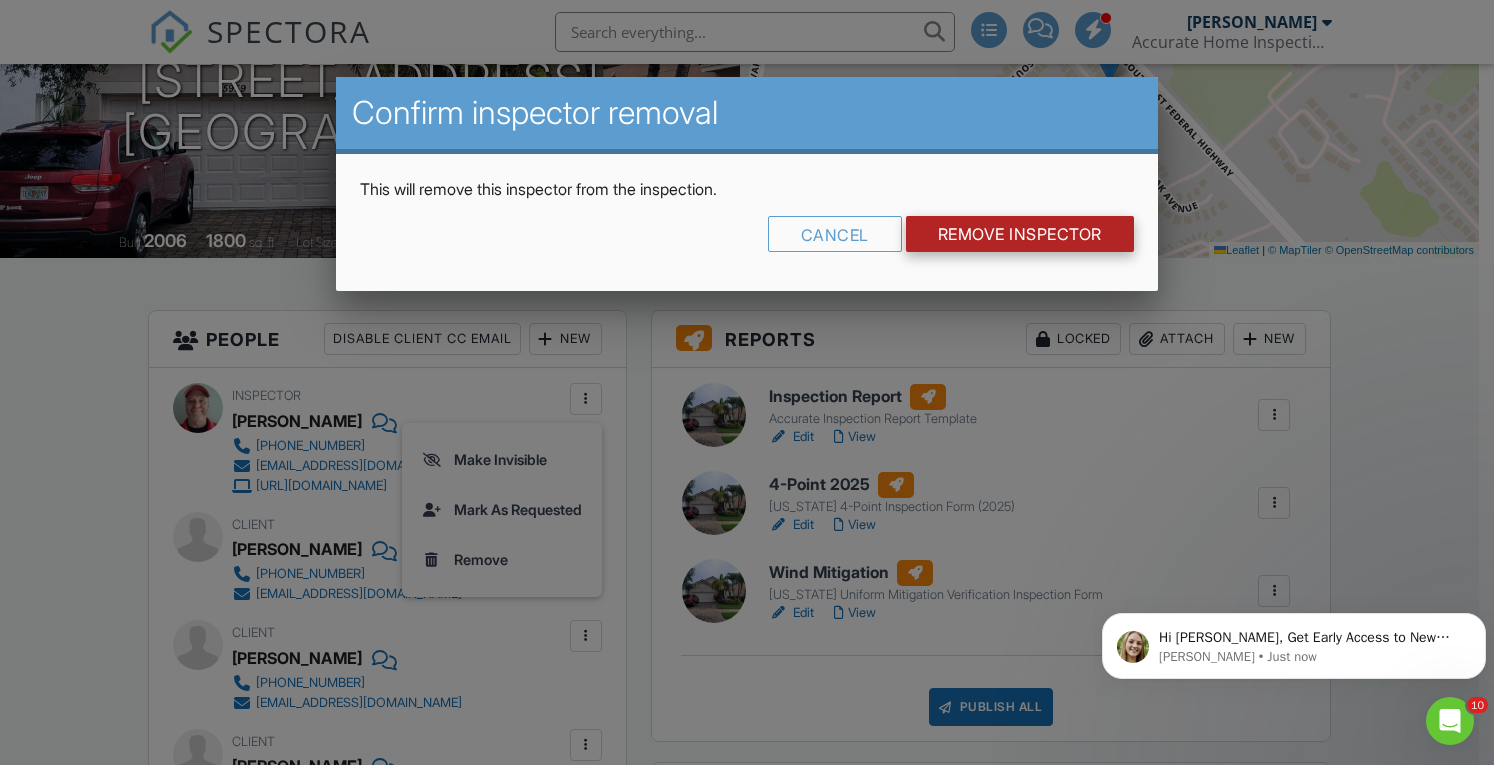 click on "Remove Inspector" at bounding box center [1020, 234] 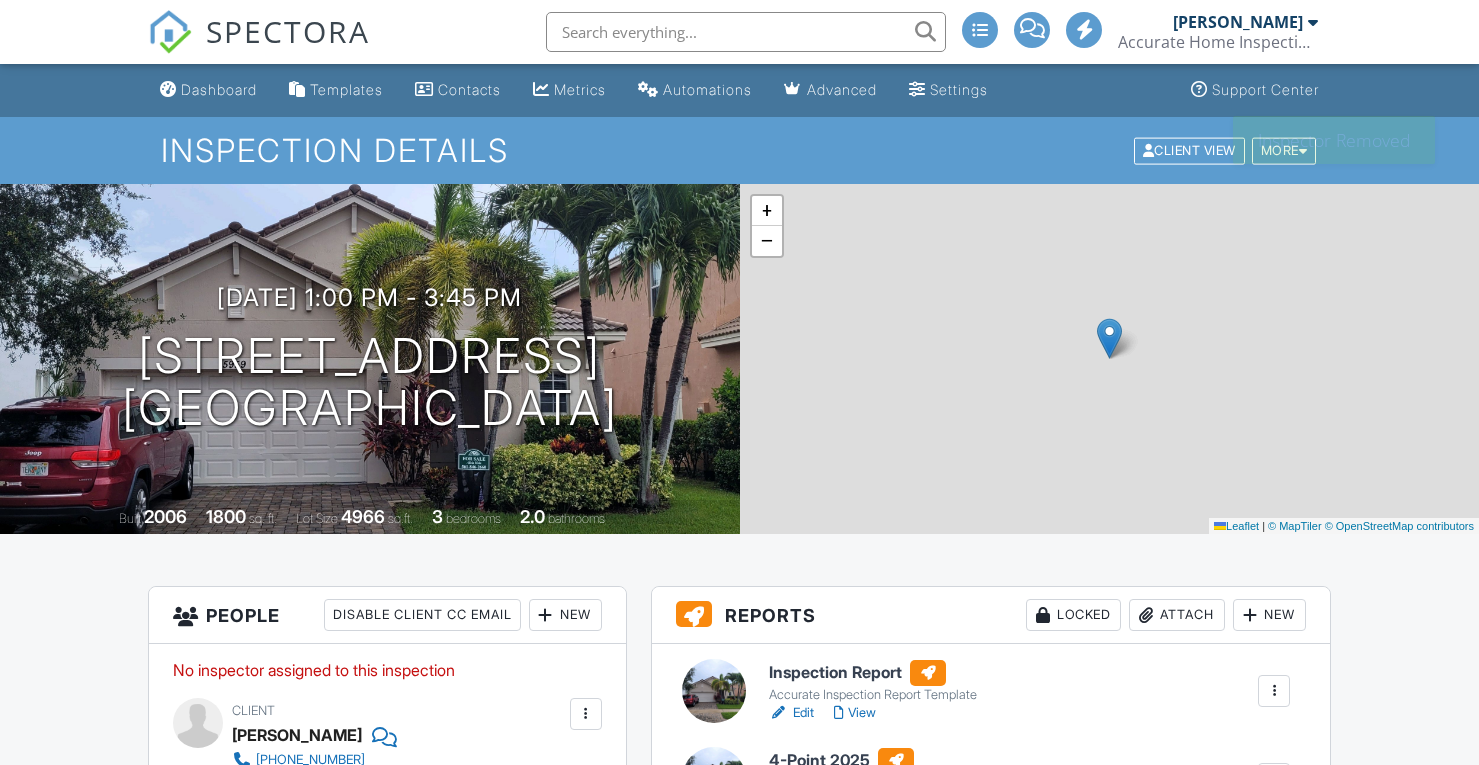 scroll, scrollTop: 0, scrollLeft: 0, axis: both 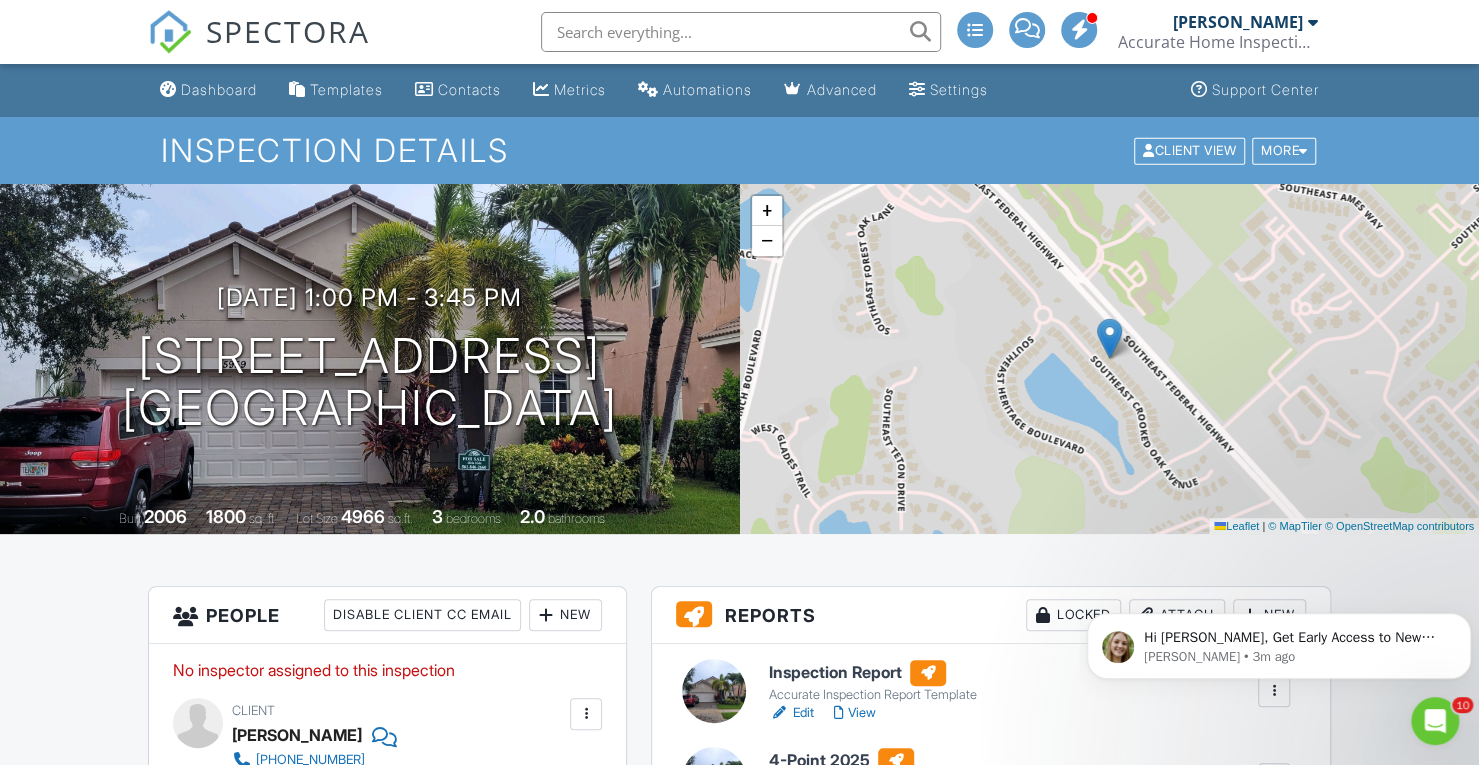 click on "SPECTORA" at bounding box center [288, 31] 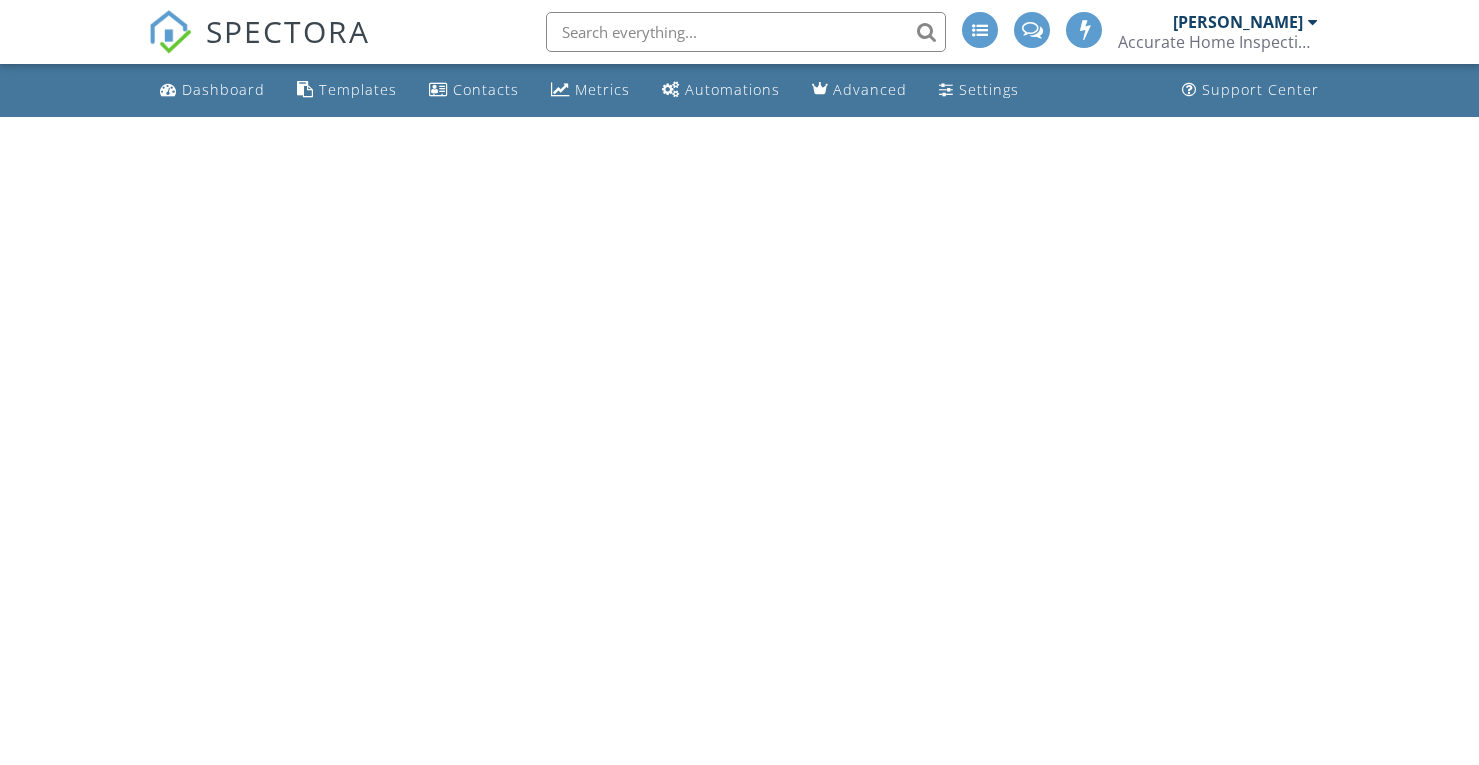 scroll, scrollTop: 0, scrollLeft: 0, axis: both 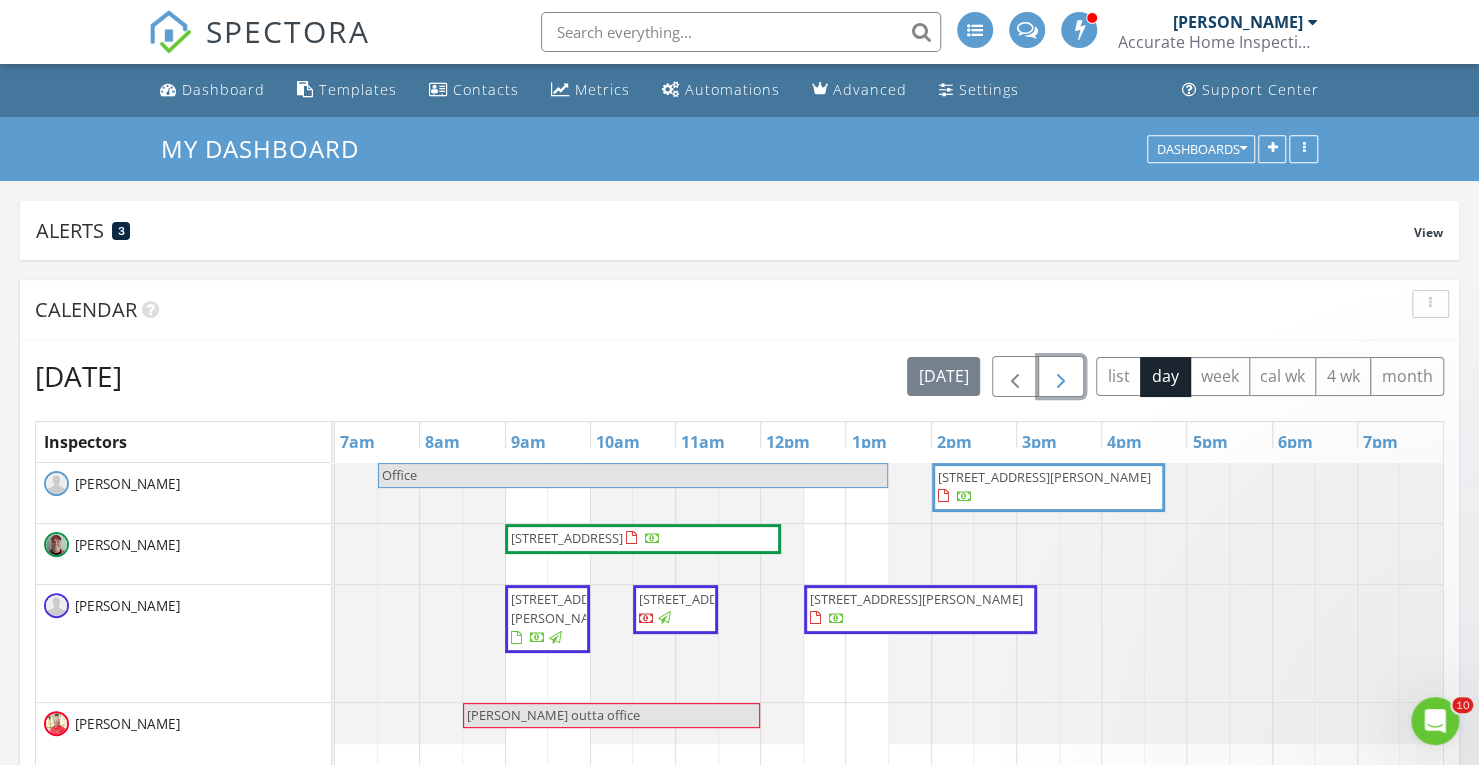 click at bounding box center [1061, 377] 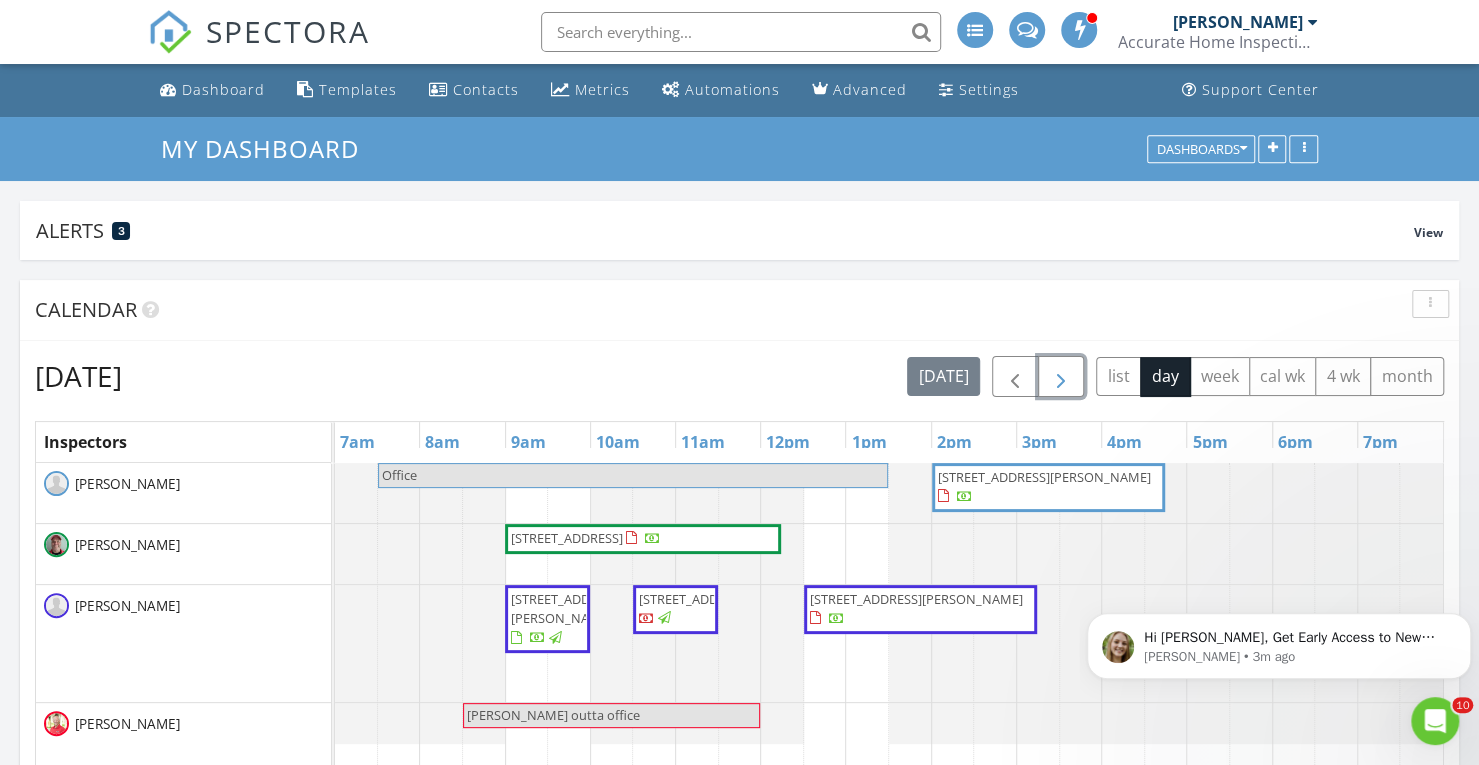 scroll, scrollTop: 0, scrollLeft: 0, axis: both 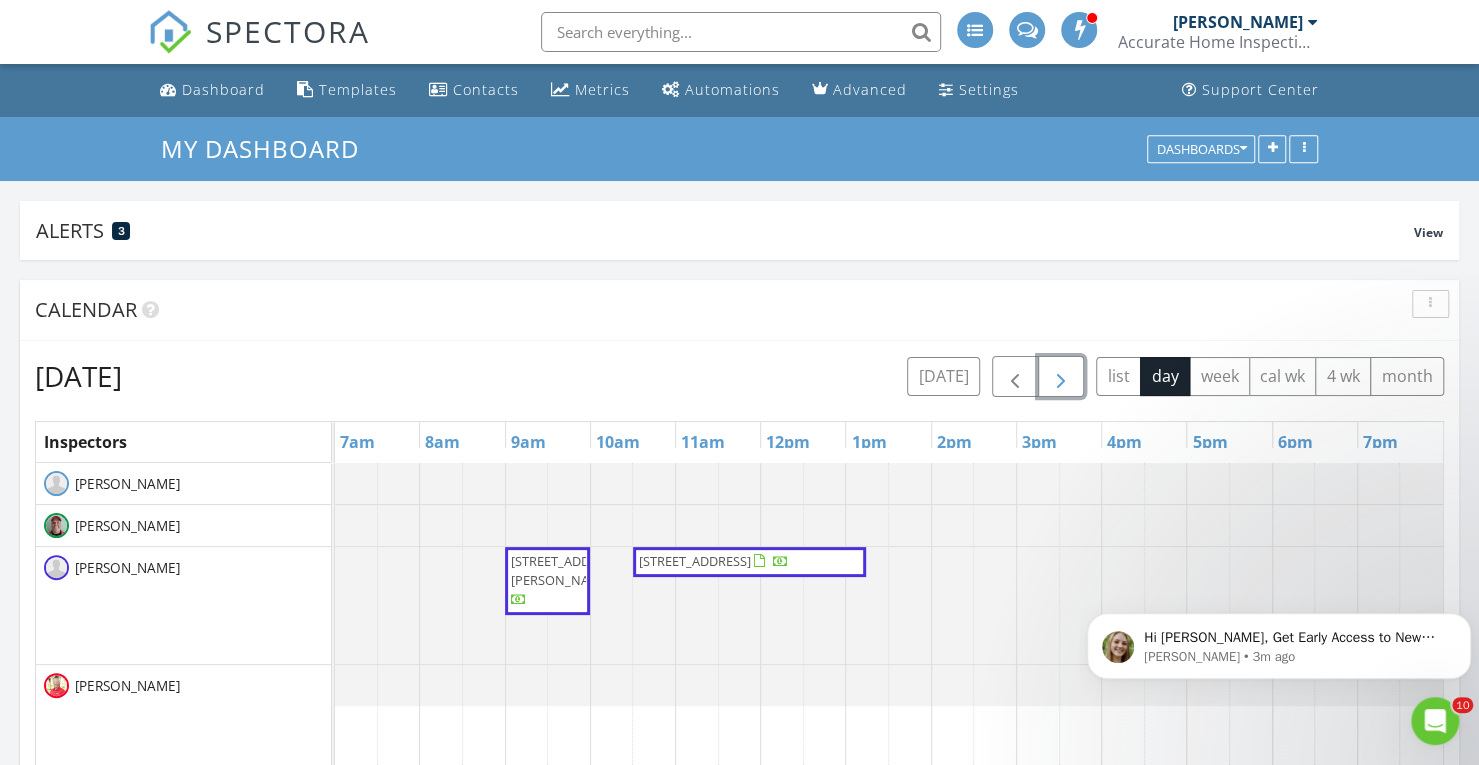 click at bounding box center [1061, 376] 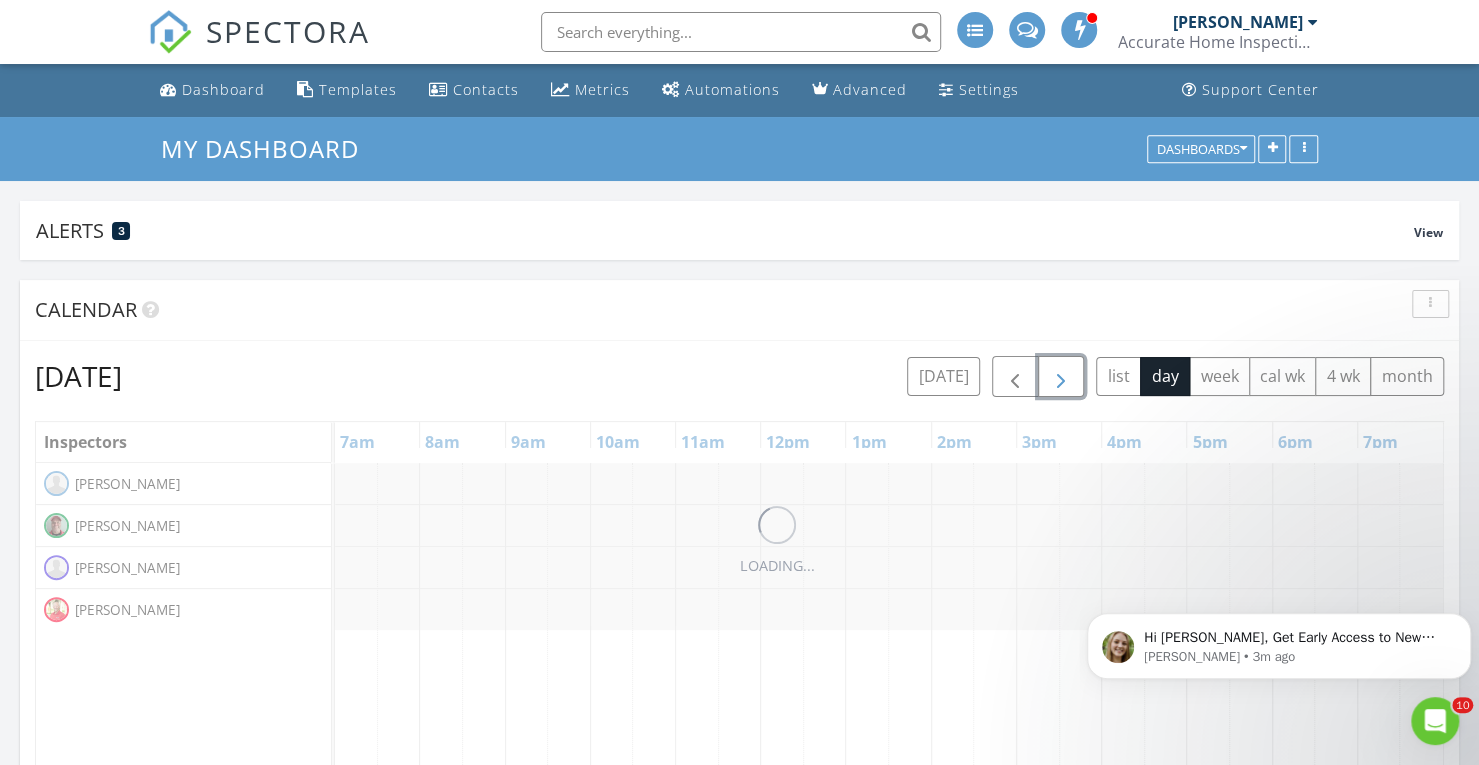 click at bounding box center [1061, 377] 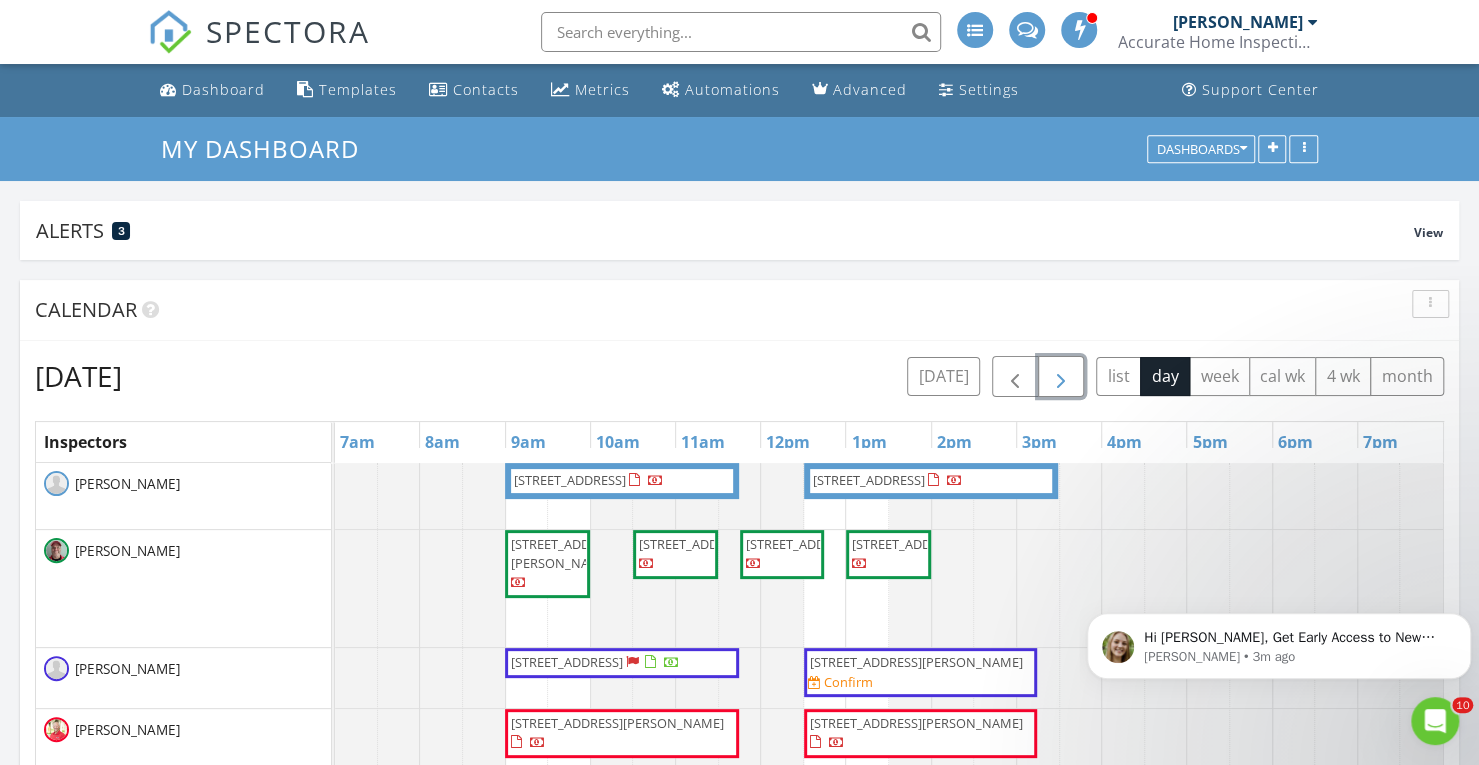 click at bounding box center [1061, 377] 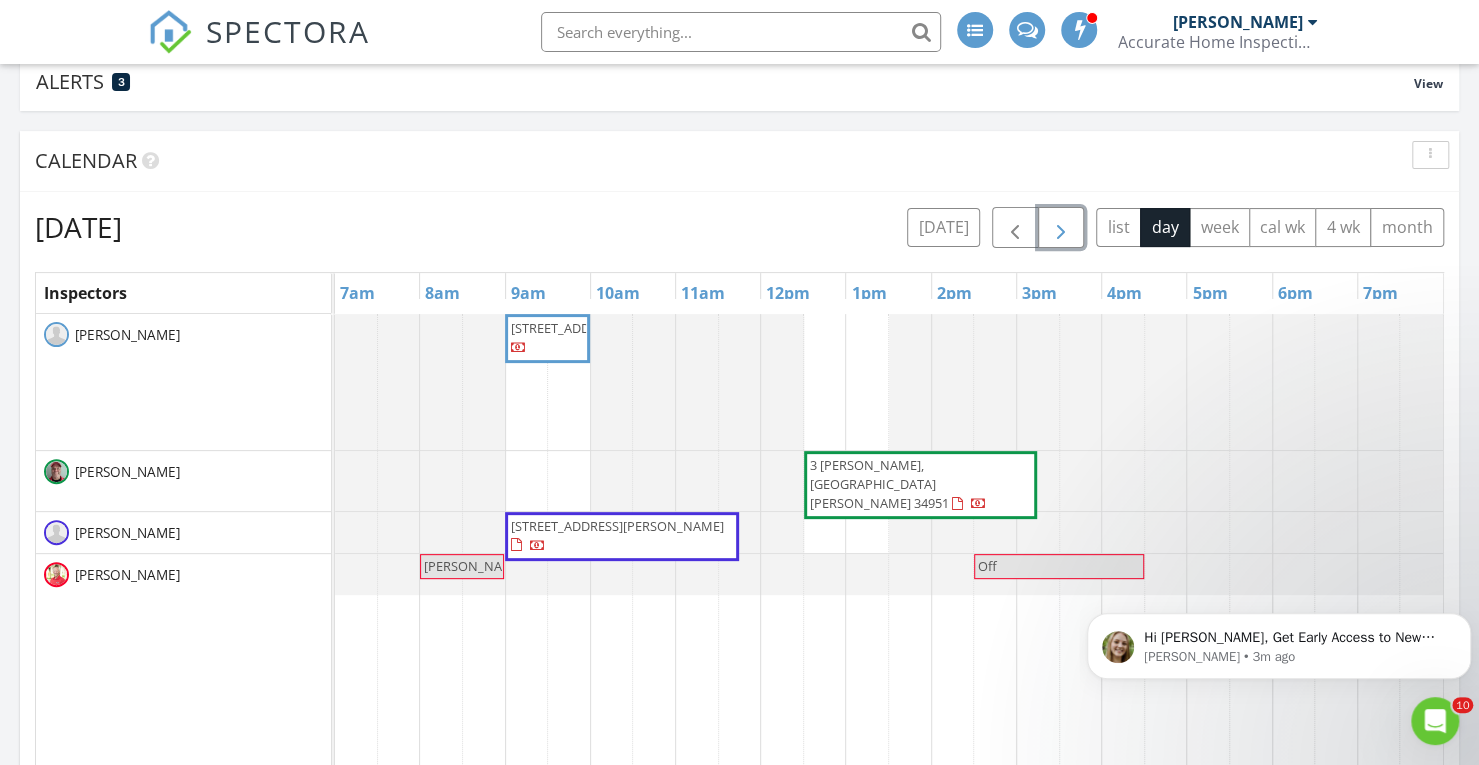 scroll, scrollTop: 150, scrollLeft: 0, axis: vertical 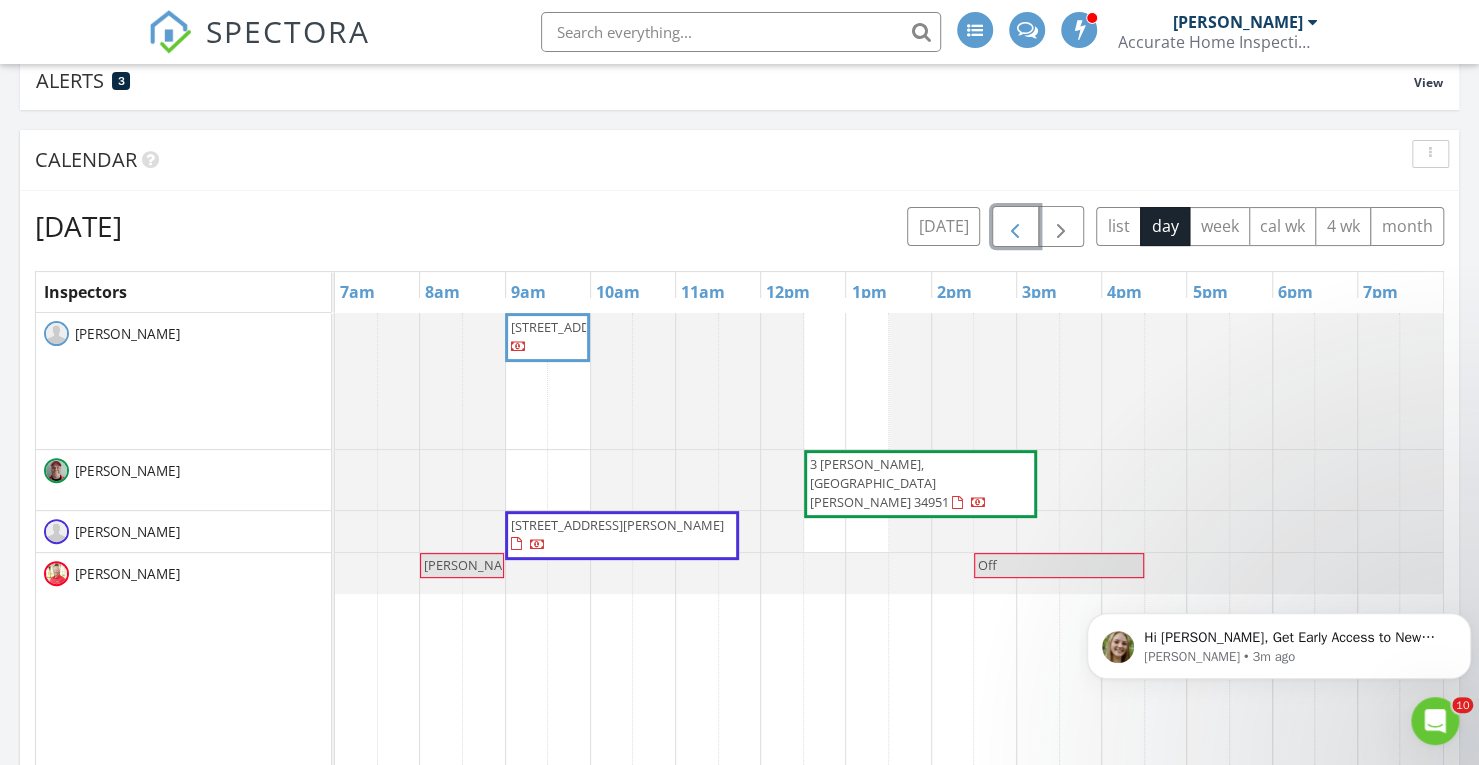 click at bounding box center (1015, 227) 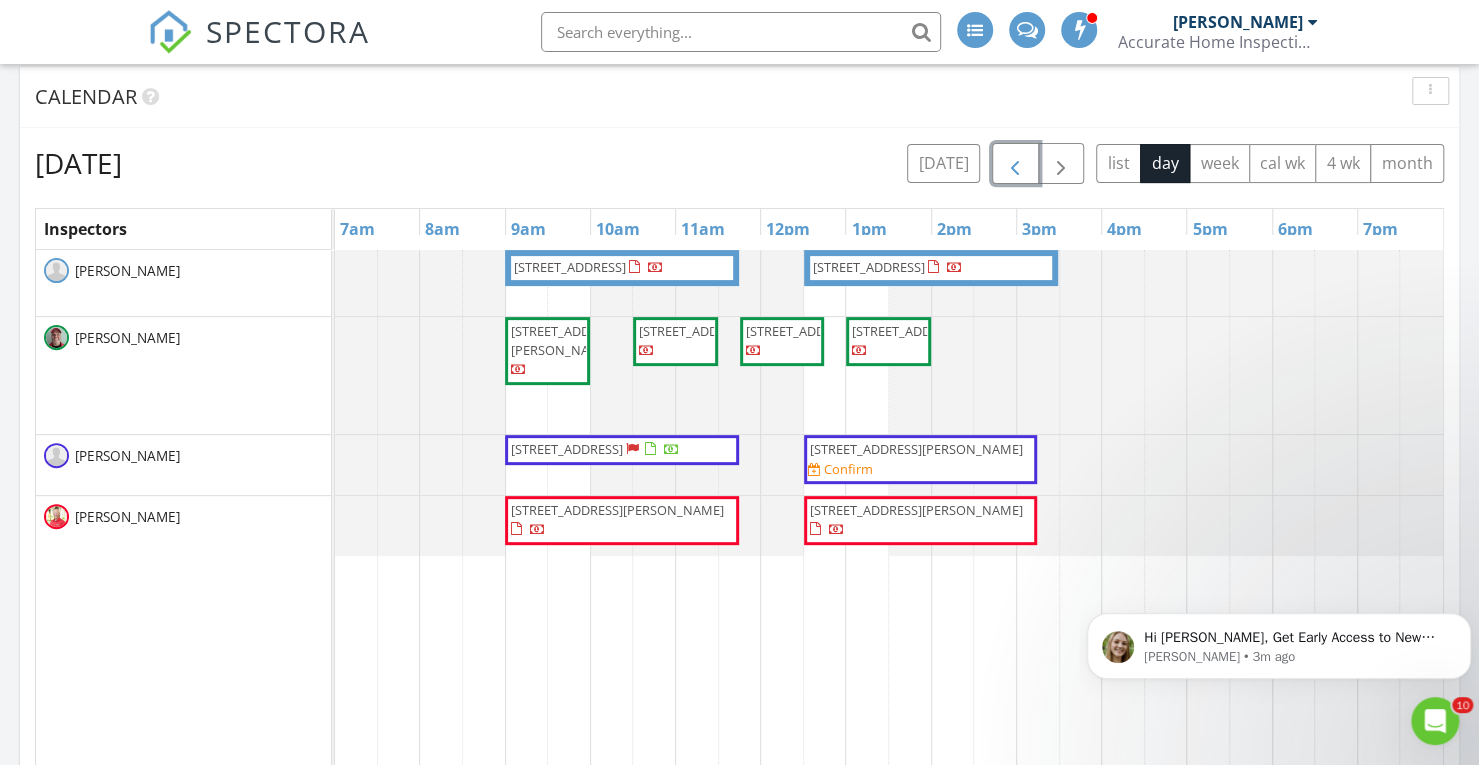 scroll, scrollTop: 216, scrollLeft: 0, axis: vertical 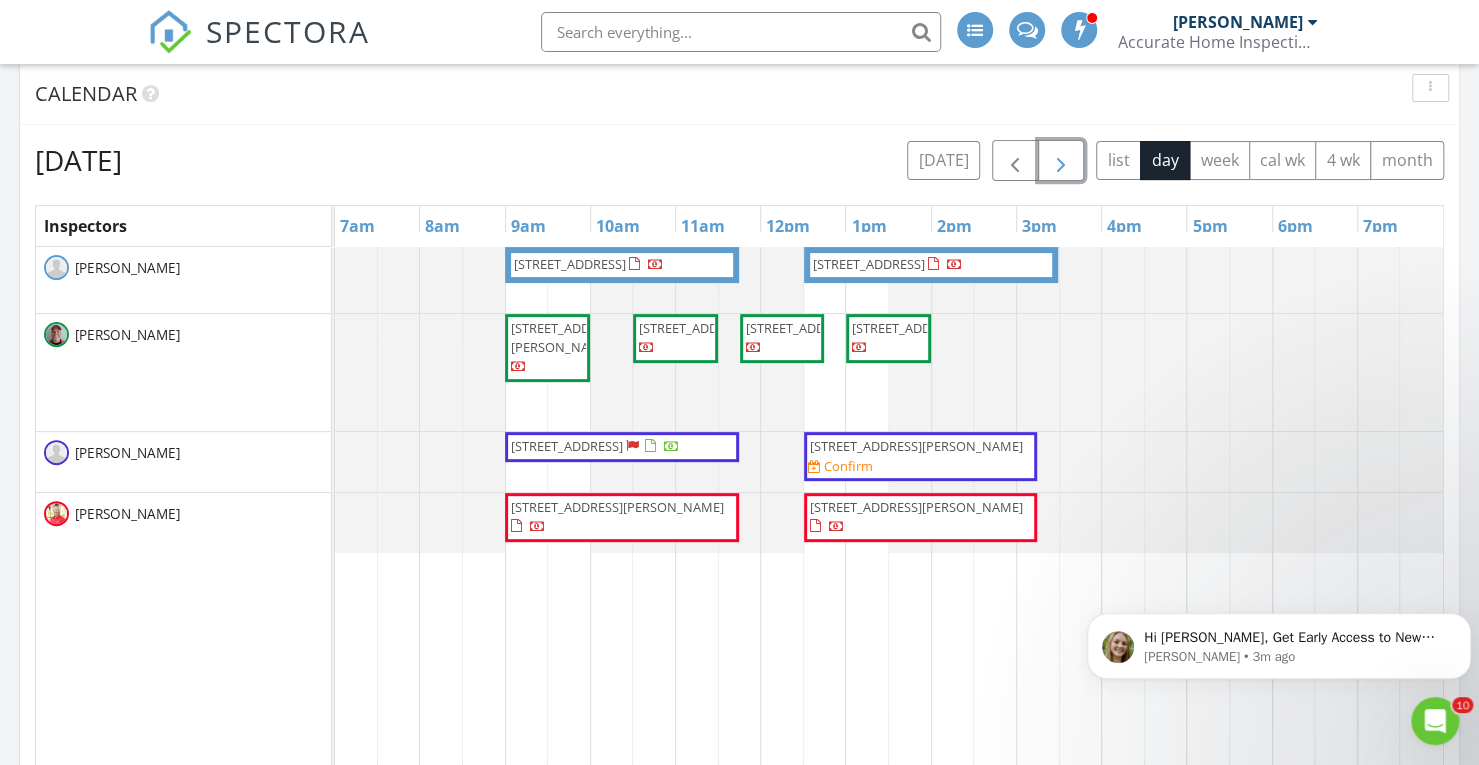 click at bounding box center (1061, 160) 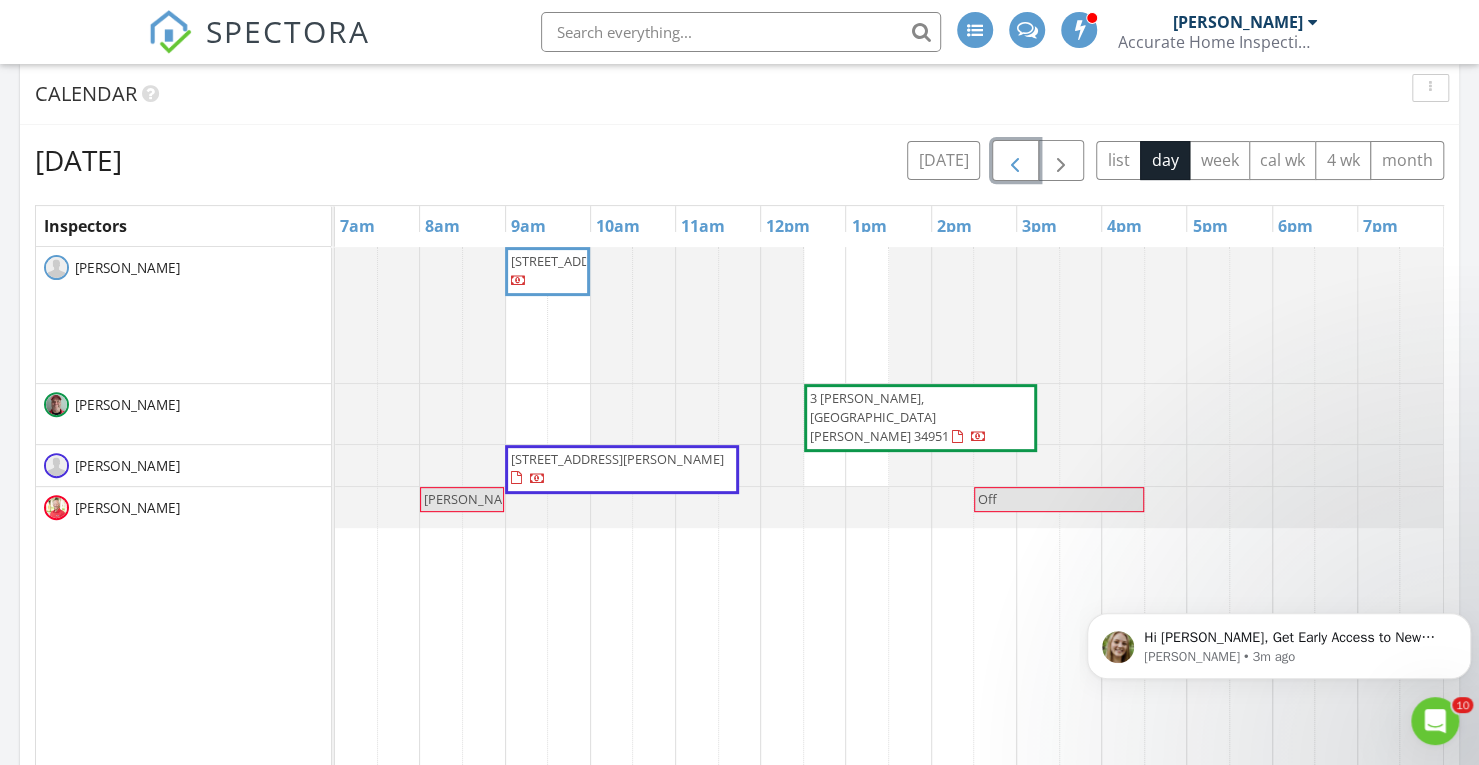 click at bounding box center (1015, 161) 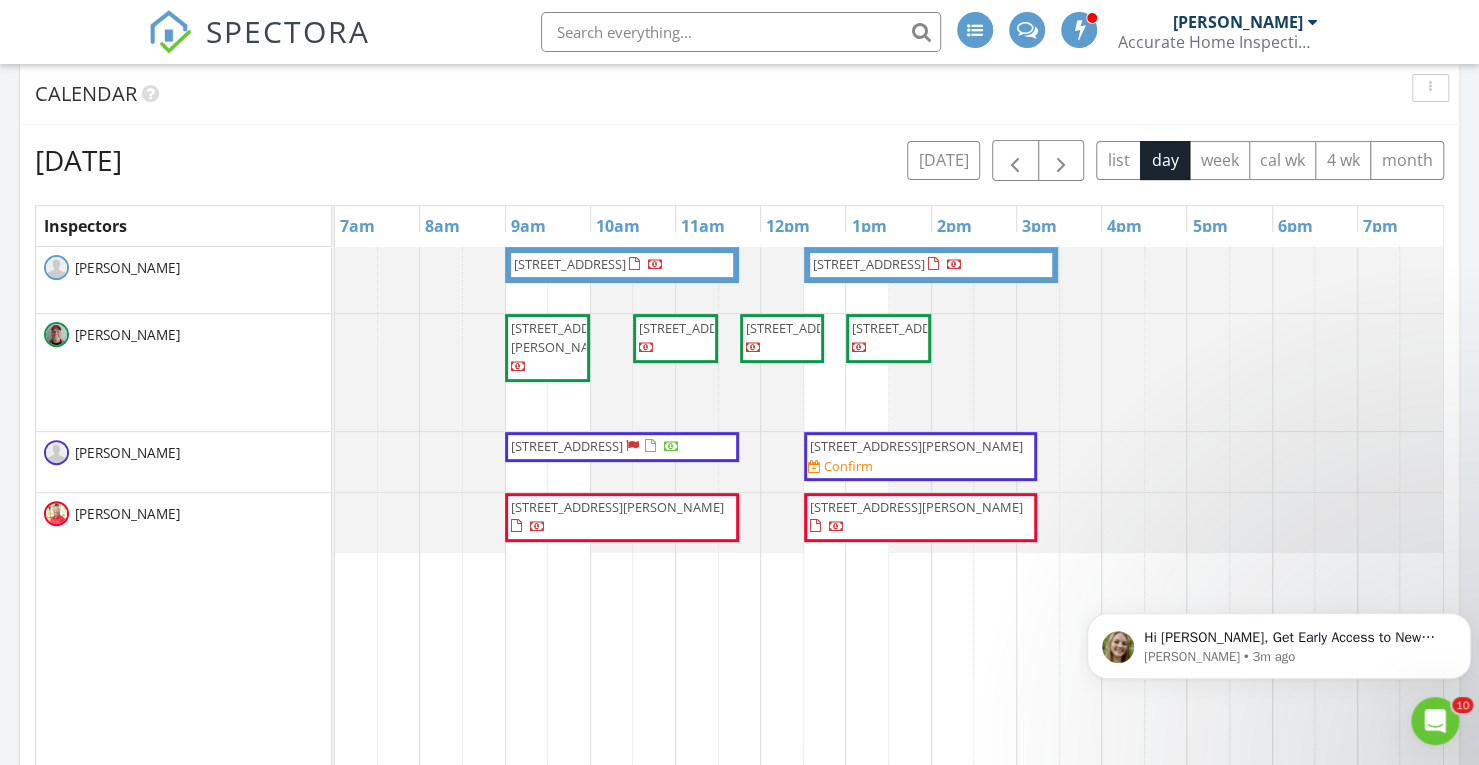 click at bounding box center (611, 633) 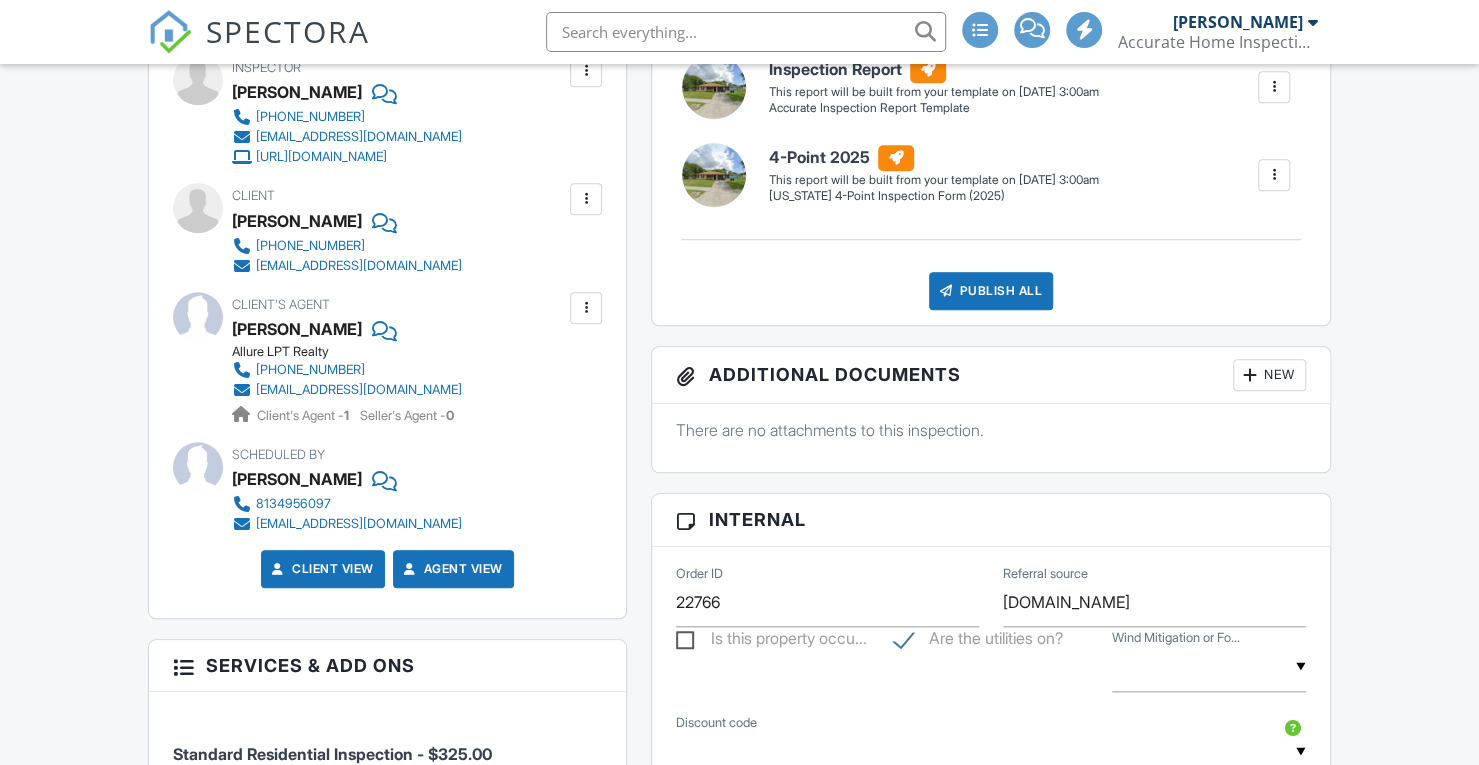 scroll, scrollTop: 0, scrollLeft: 0, axis: both 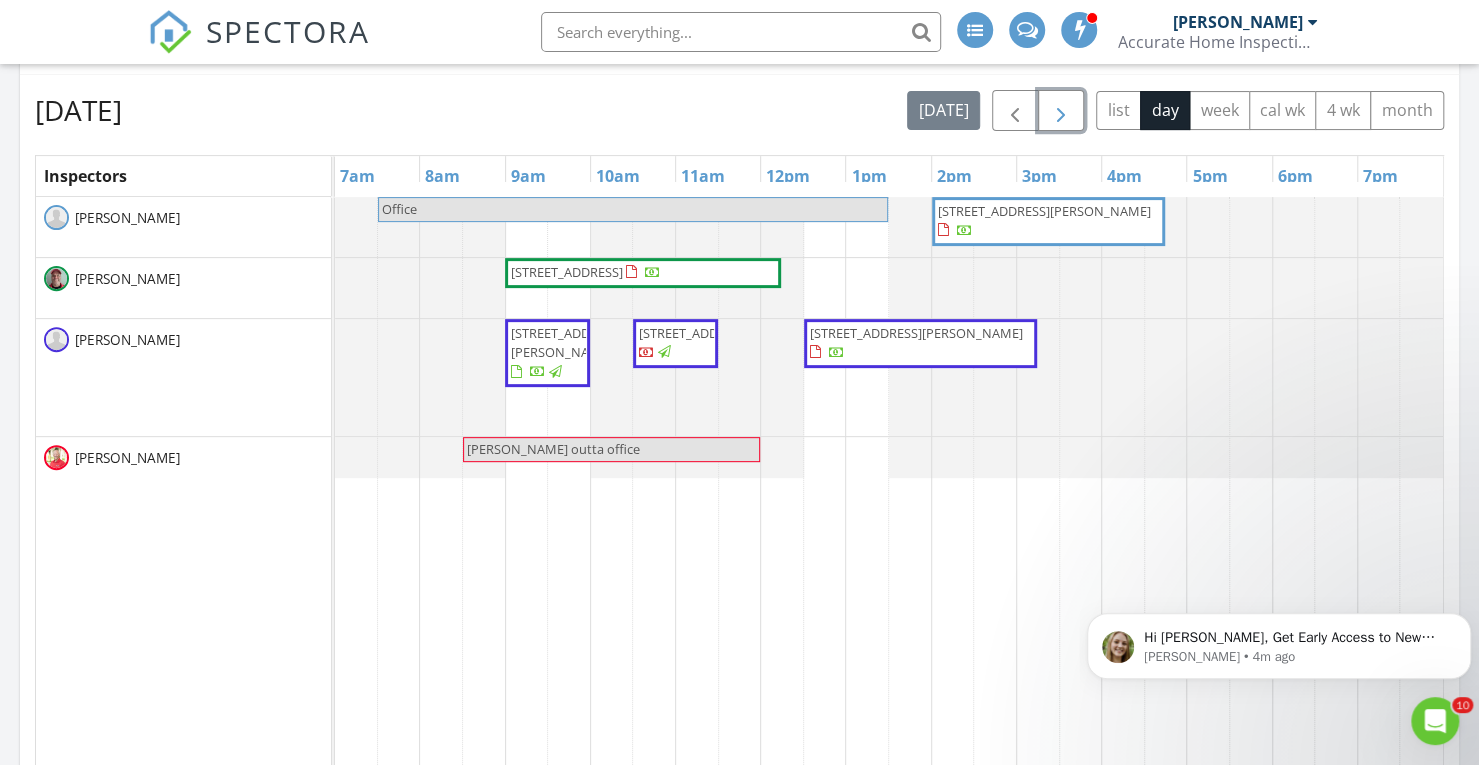 click at bounding box center (1061, 110) 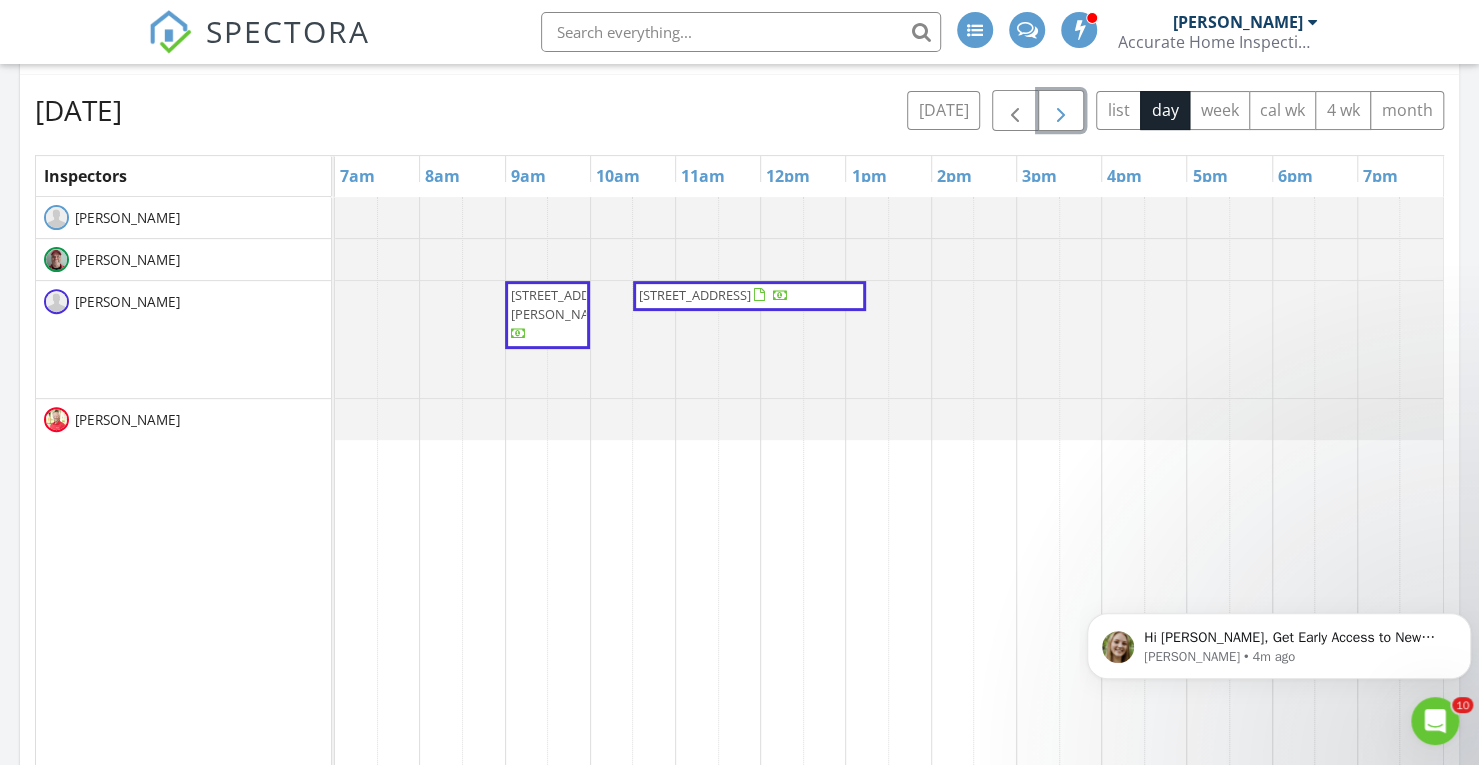 click at bounding box center (1061, 111) 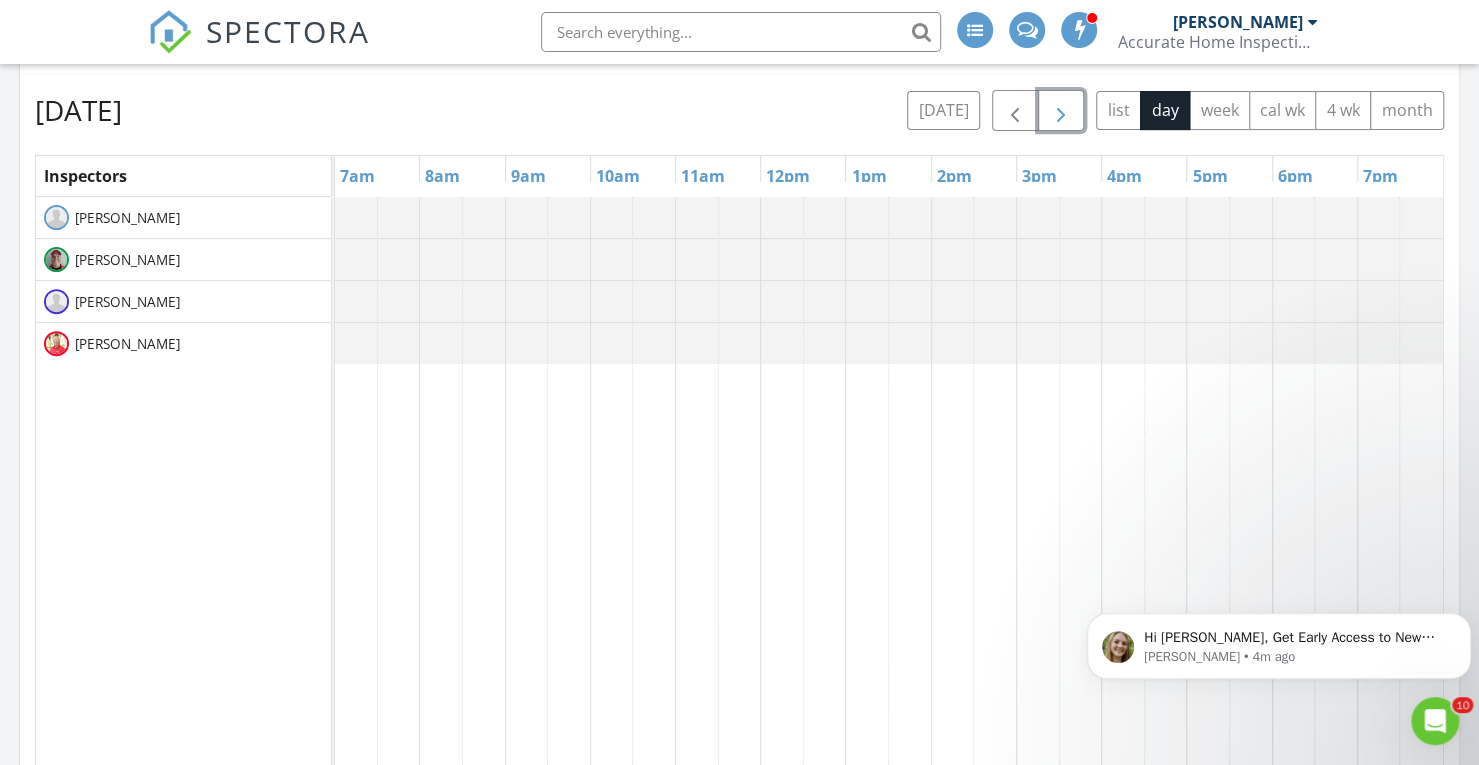 click at bounding box center (1061, 111) 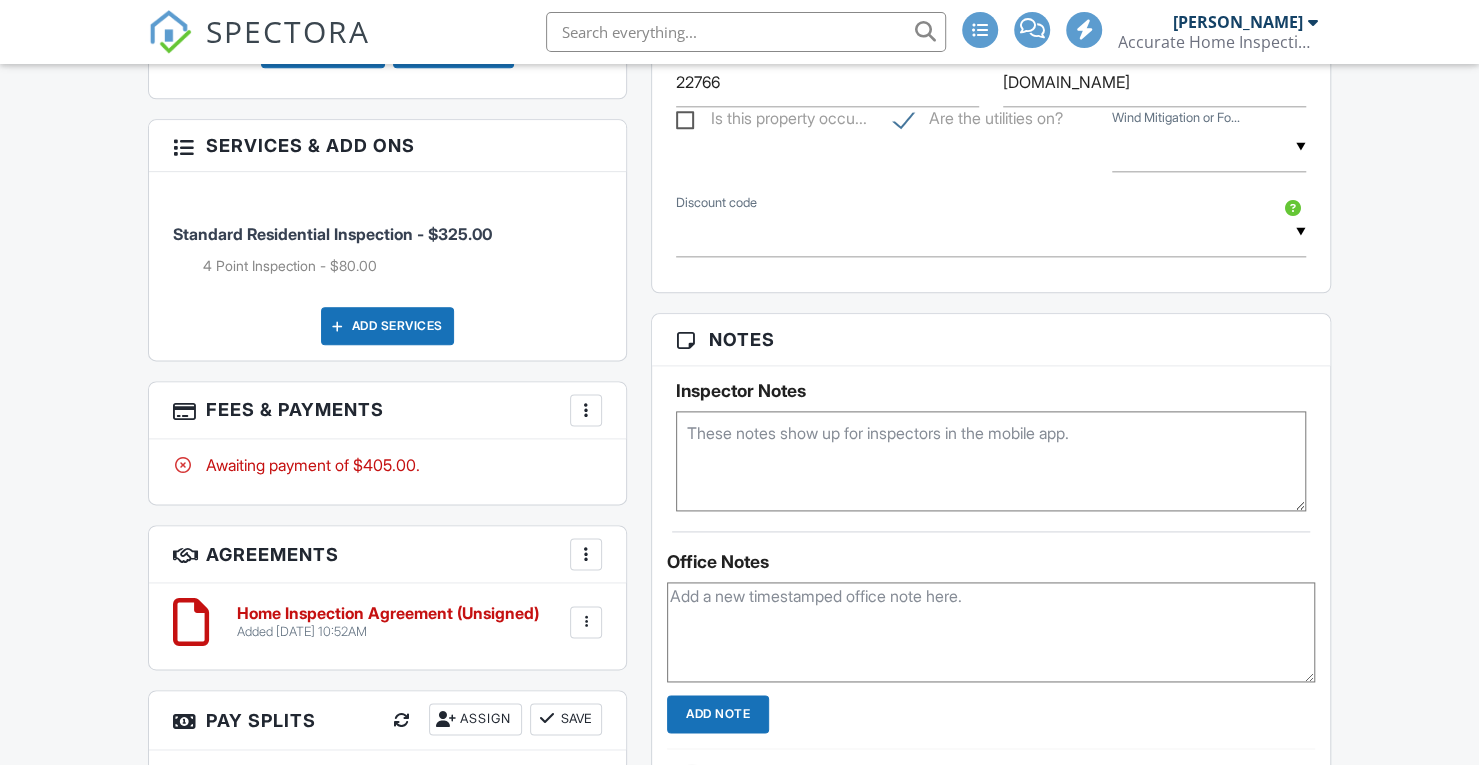 scroll, scrollTop: 0, scrollLeft: 0, axis: both 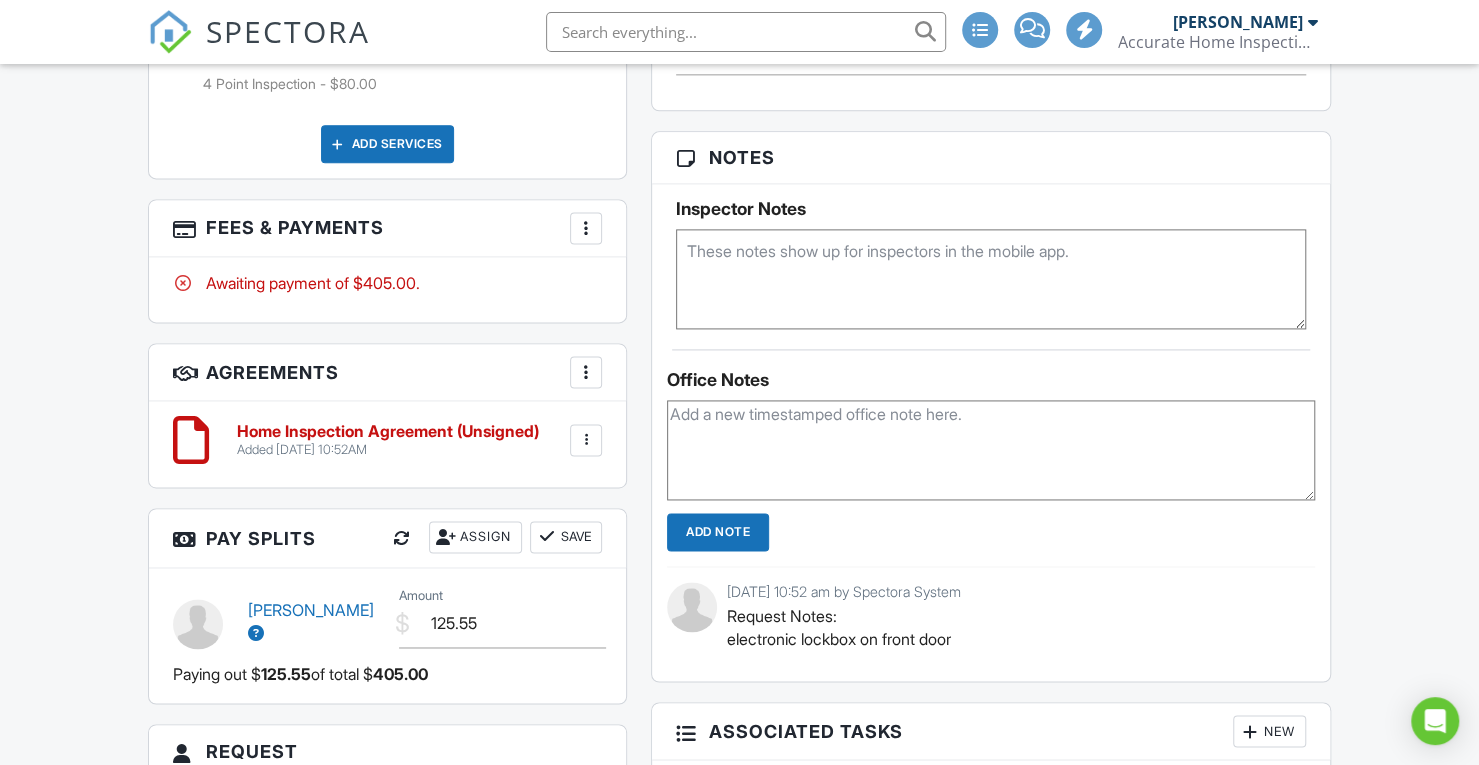 click on "Dashboard
Templates
Contacts
Metrics
Automations
Advanced
Settings
Support Center
Inspection Details
Client View
More
Property Details
Reschedule
Reorder / Copy
Share
Cancel
[GEOGRAPHIC_DATA]
Print Order
Convert to V9
Disable Pass on CC Fees
View Change Log
[DATE] 12:30 pm
- 3:15 pm
[STREET_ADDRESS]
[GEOGRAPHIC_DATA][PERSON_NAME]
Built
1989
1344
sq. ft.
slab
Lot Size
11200
sq.ft.
3
bedrooms
2.0
bathrooms
+ −  Leaflet   |   © MapTiler   © OpenStreetMap contributors
This is an Unconfirmed Inspection!
This inspection hasn't been confirmed yet. If you'd like to make changes to this inspection go ahead and when you're ready confirm the inspection below." at bounding box center (739, 56) 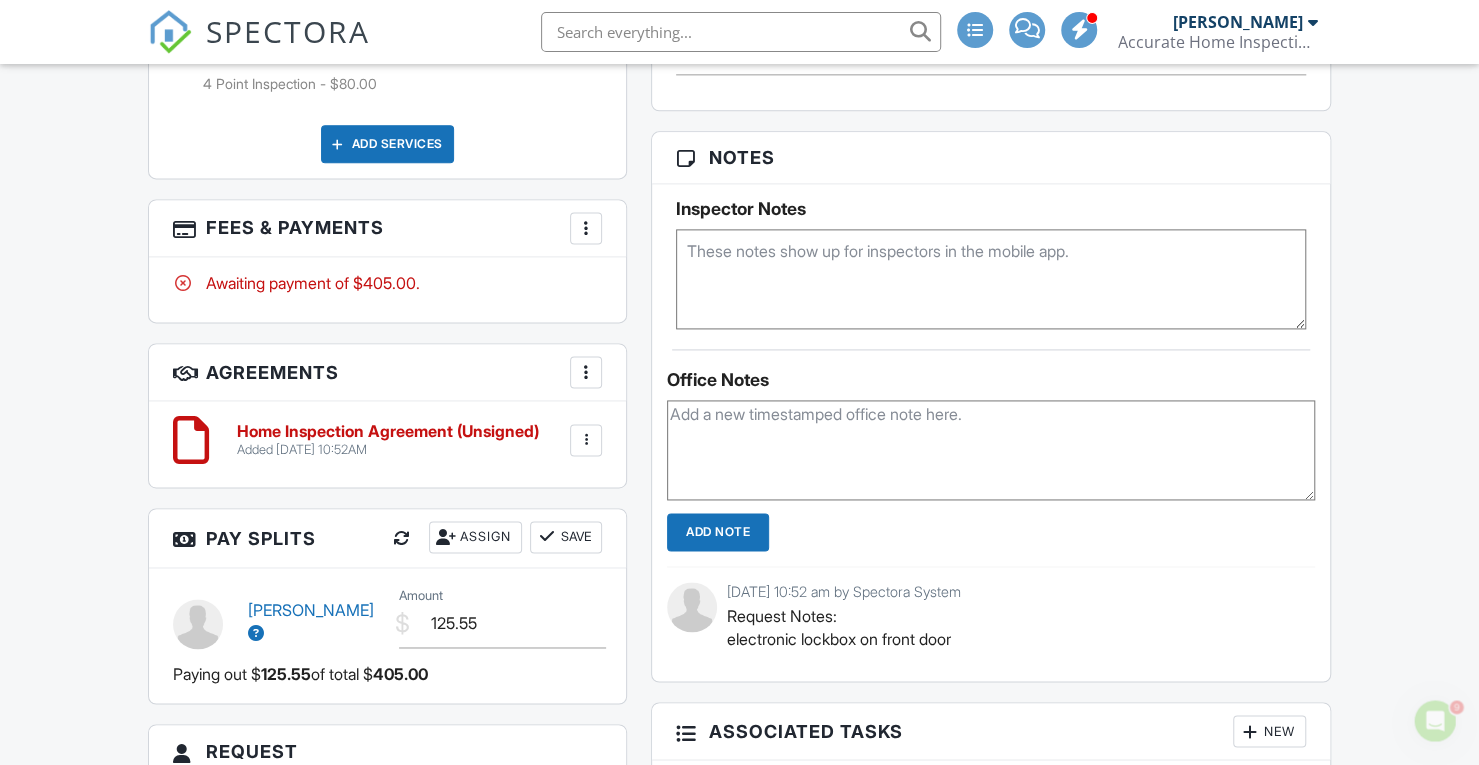 scroll, scrollTop: 0, scrollLeft: 0, axis: both 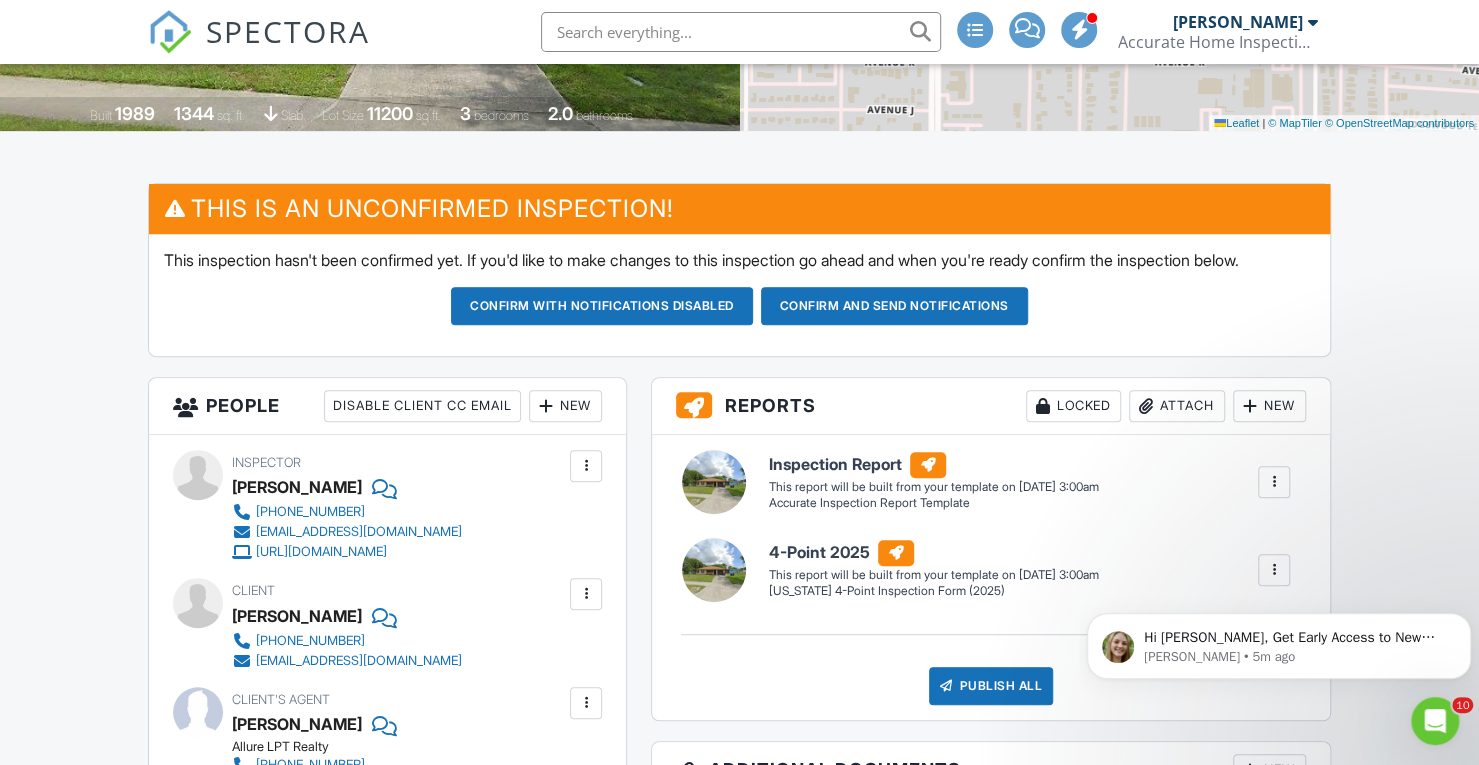 click on "Confirm and send notifications" at bounding box center (602, 306) 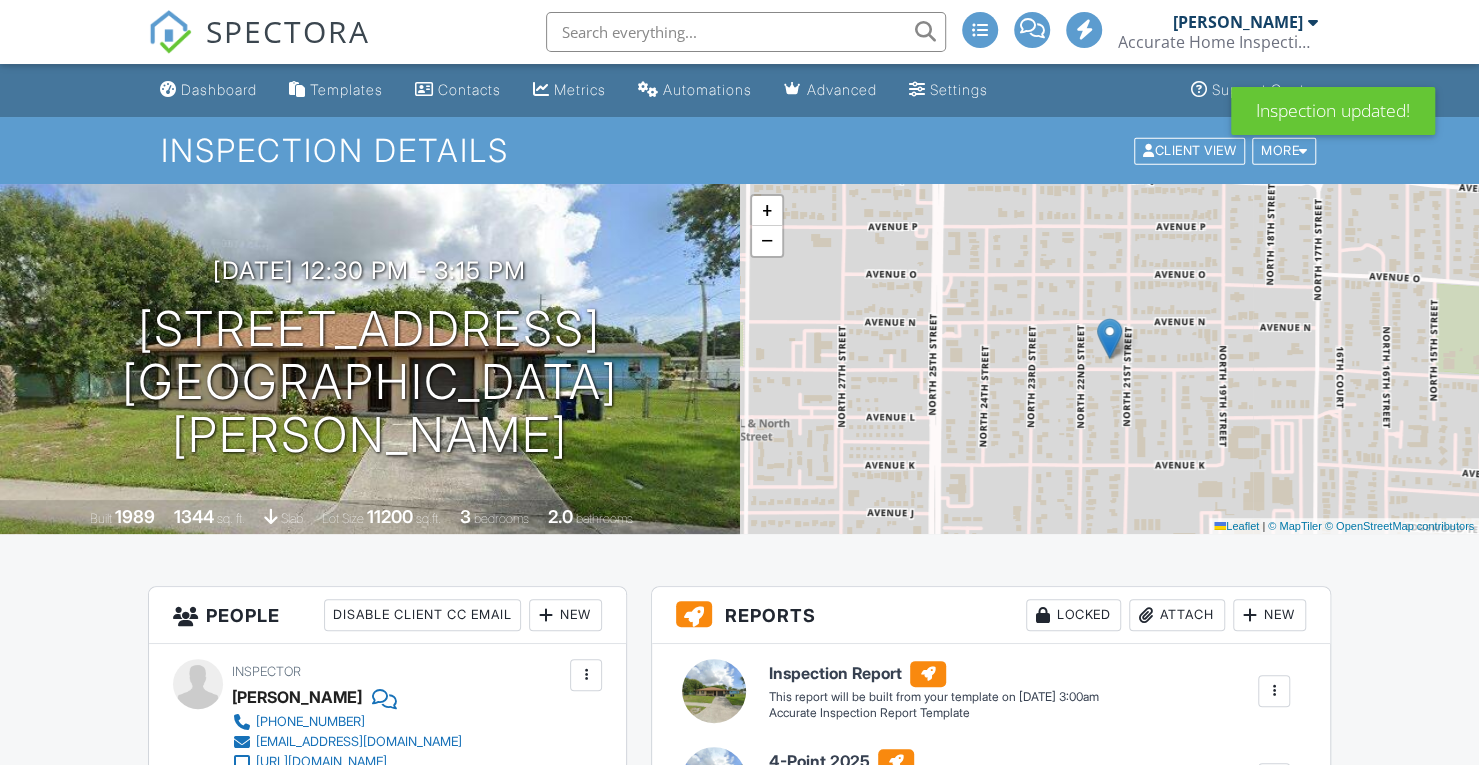scroll, scrollTop: 376, scrollLeft: 0, axis: vertical 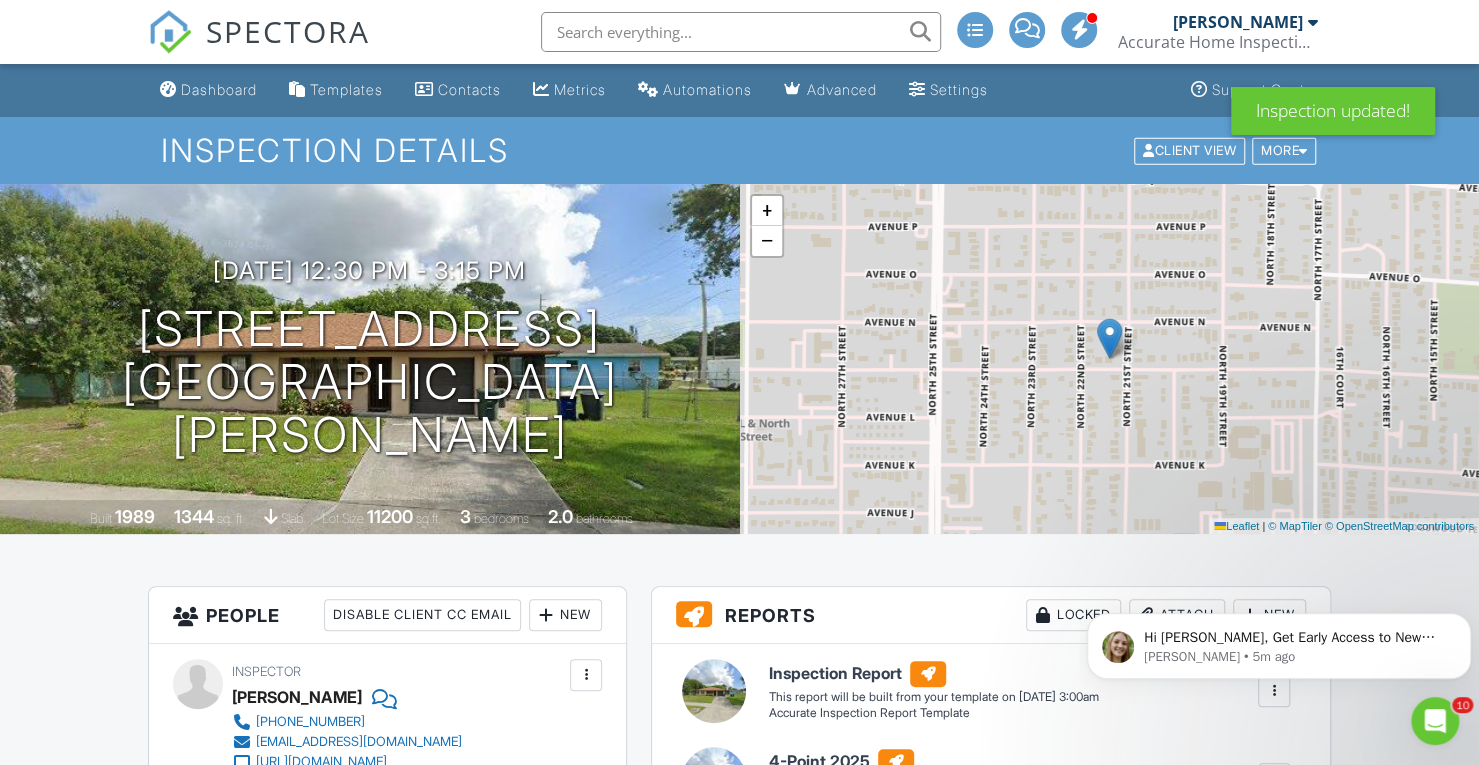 click on "SPECTORA" at bounding box center [288, 31] 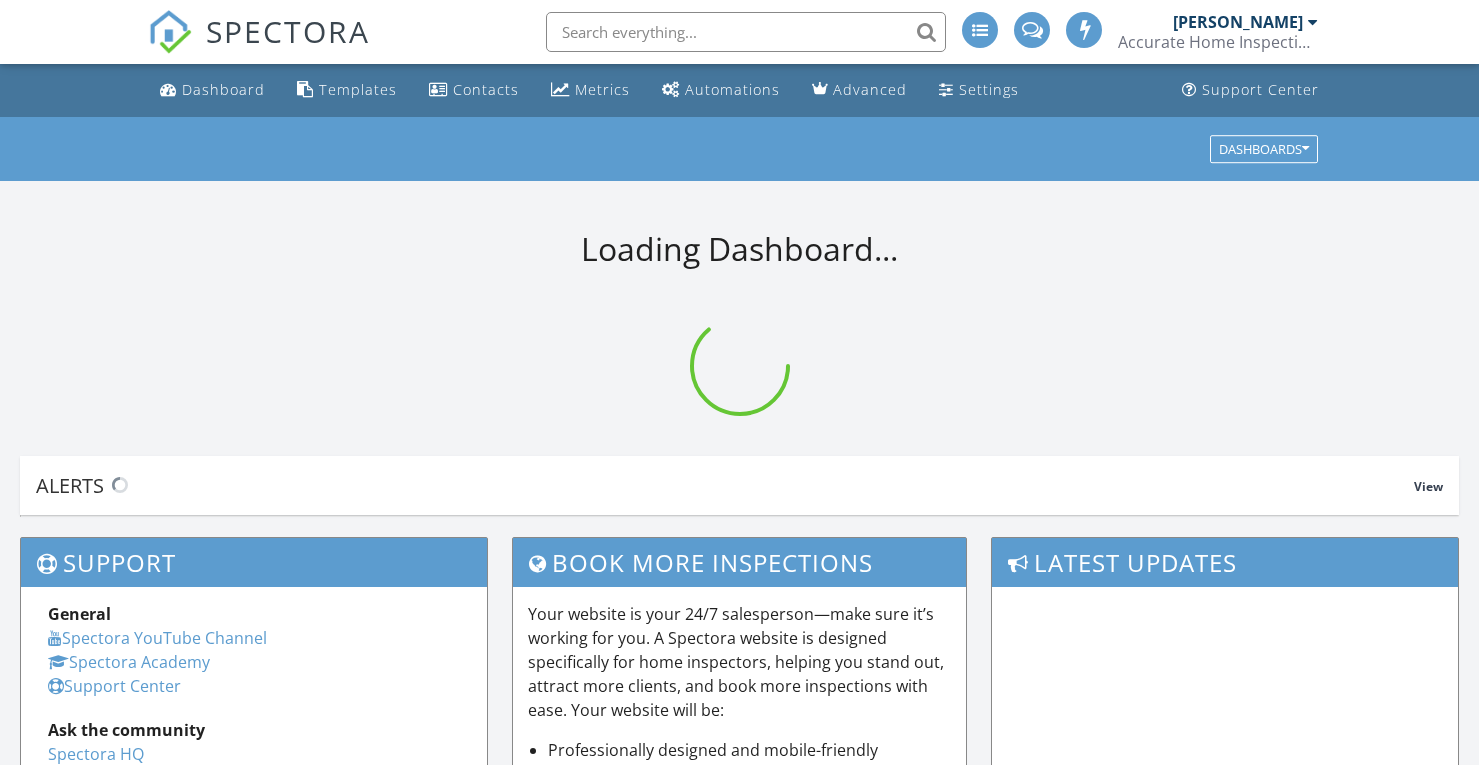 scroll, scrollTop: 0, scrollLeft: 0, axis: both 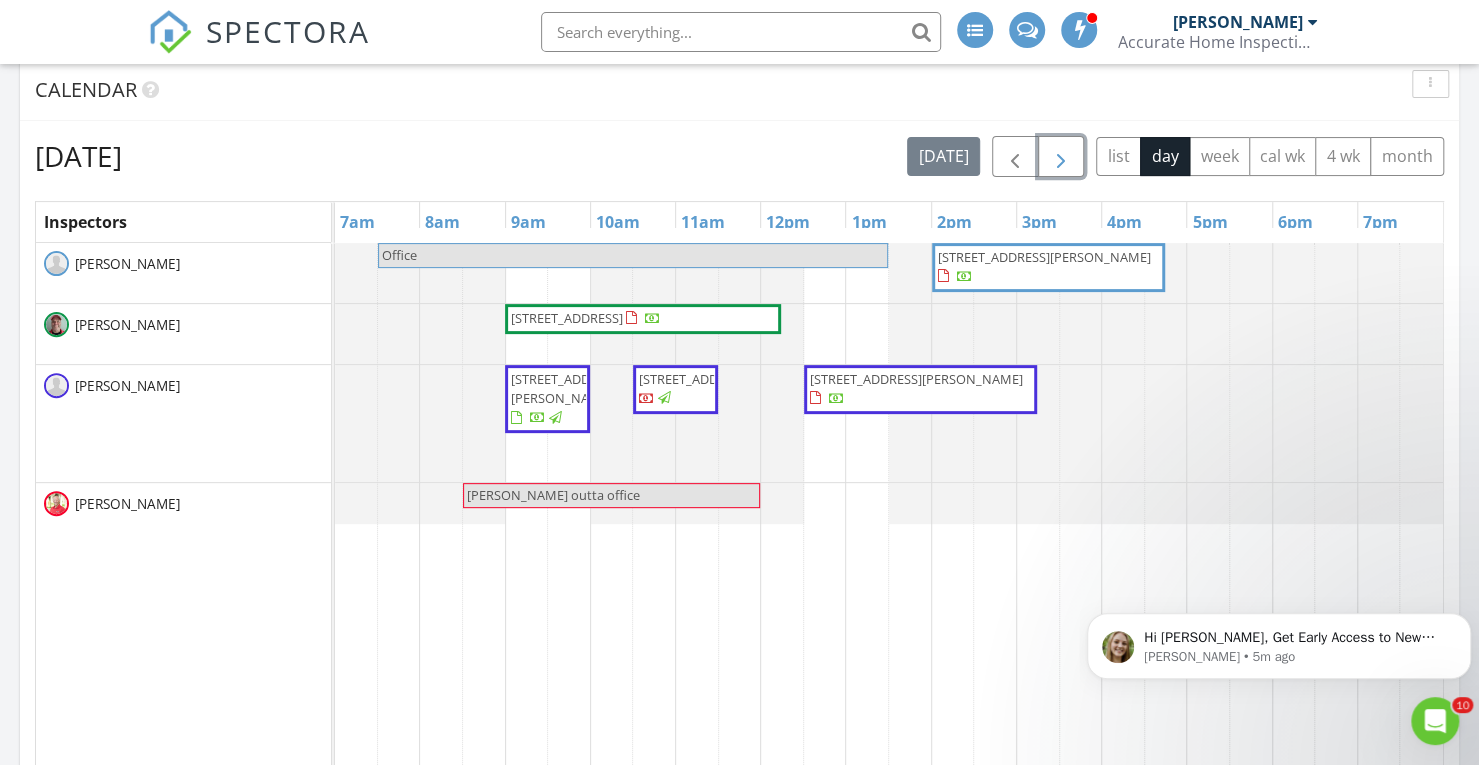 click at bounding box center (1061, 157) 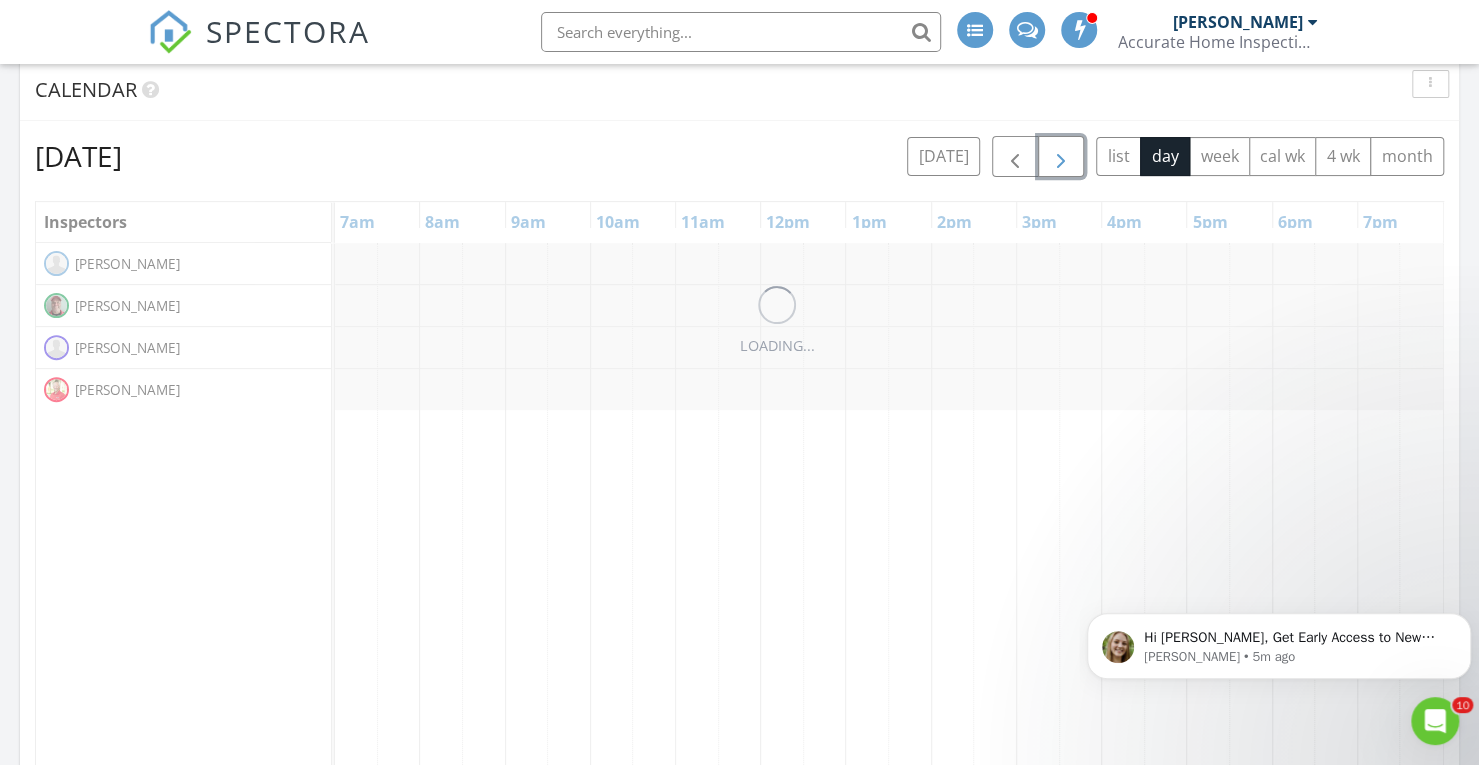 click at bounding box center (1061, 156) 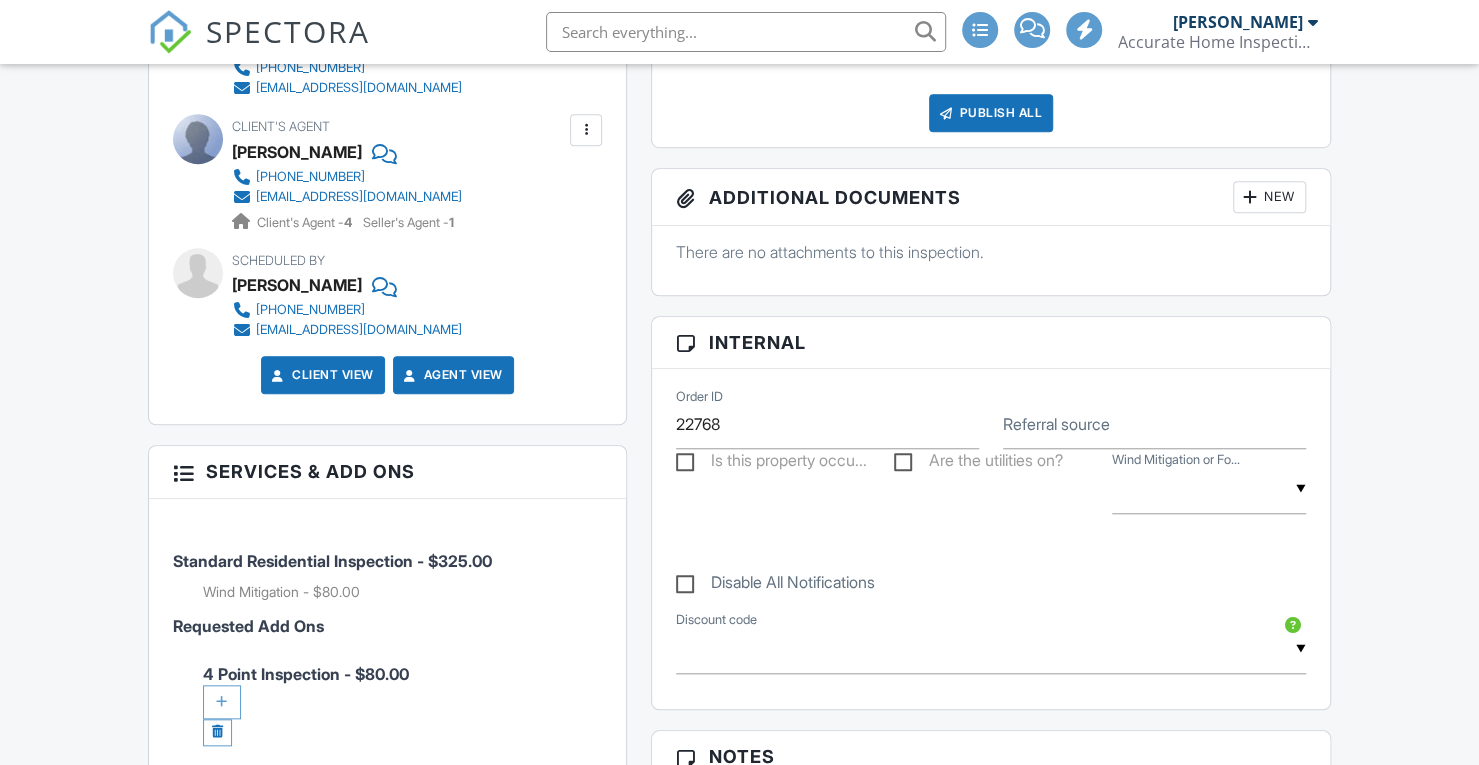 scroll, scrollTop: 882, scrollLeft: 0, axis: vertical 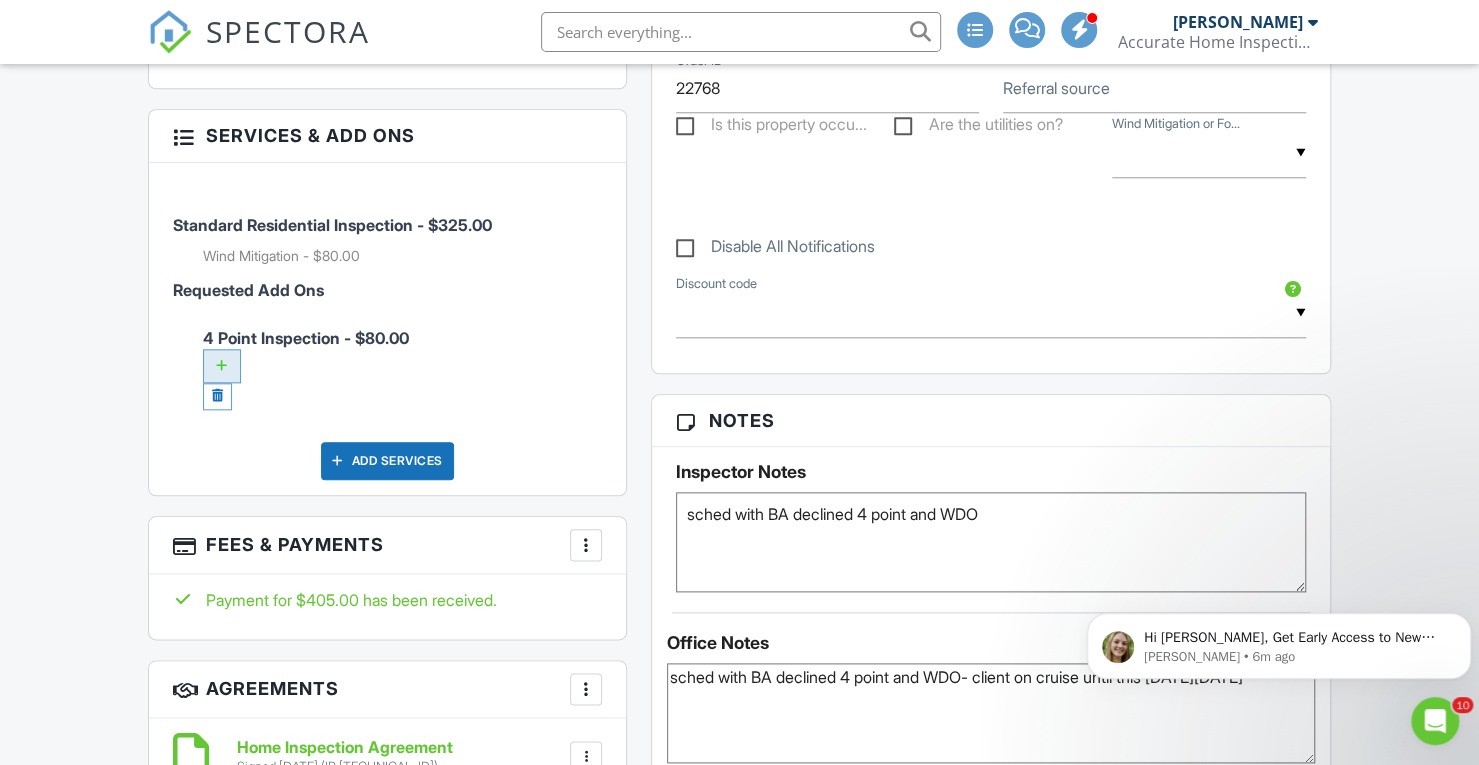 click at bounding box center (222, 366) 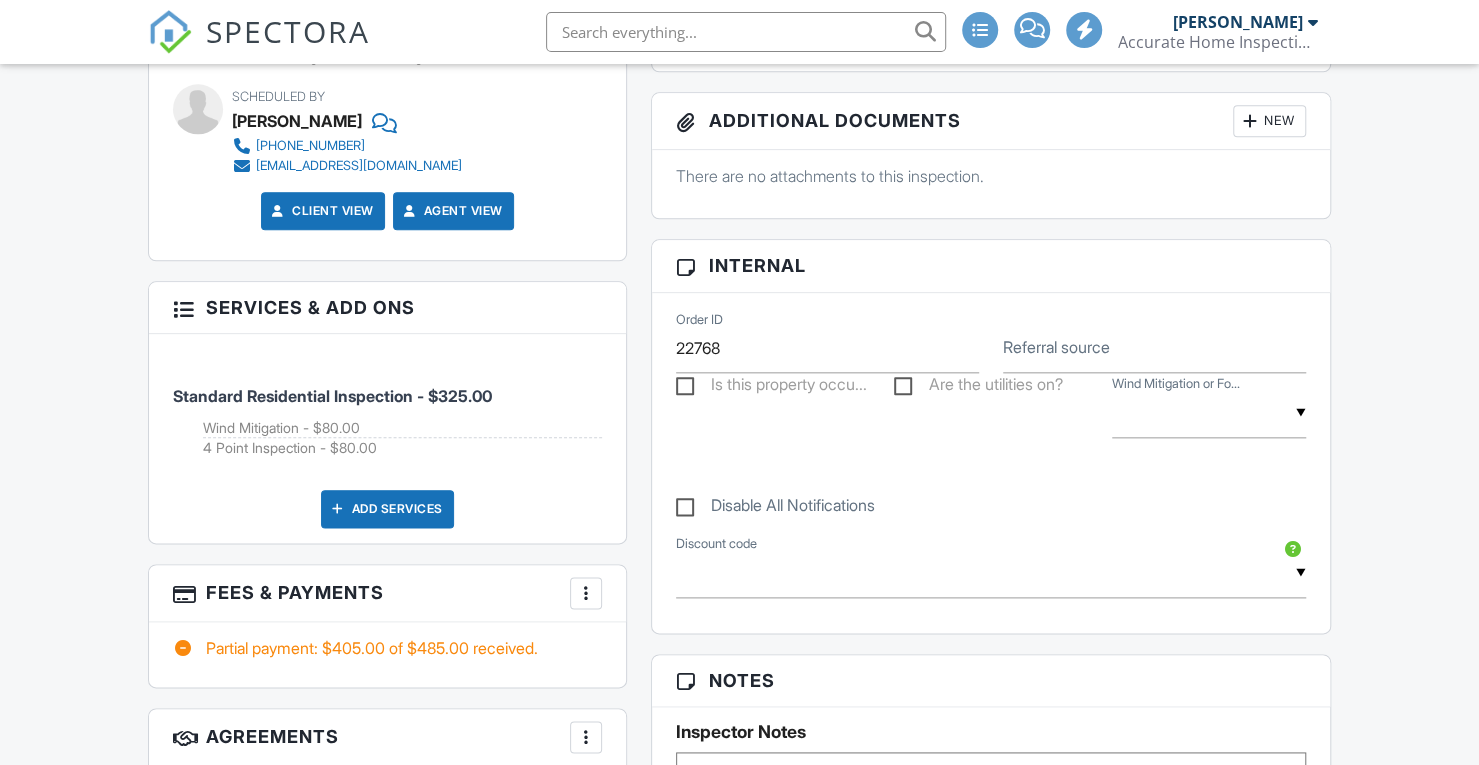 scroll, scrollTop: 1156, scrollLeft: 0, axis: vertical 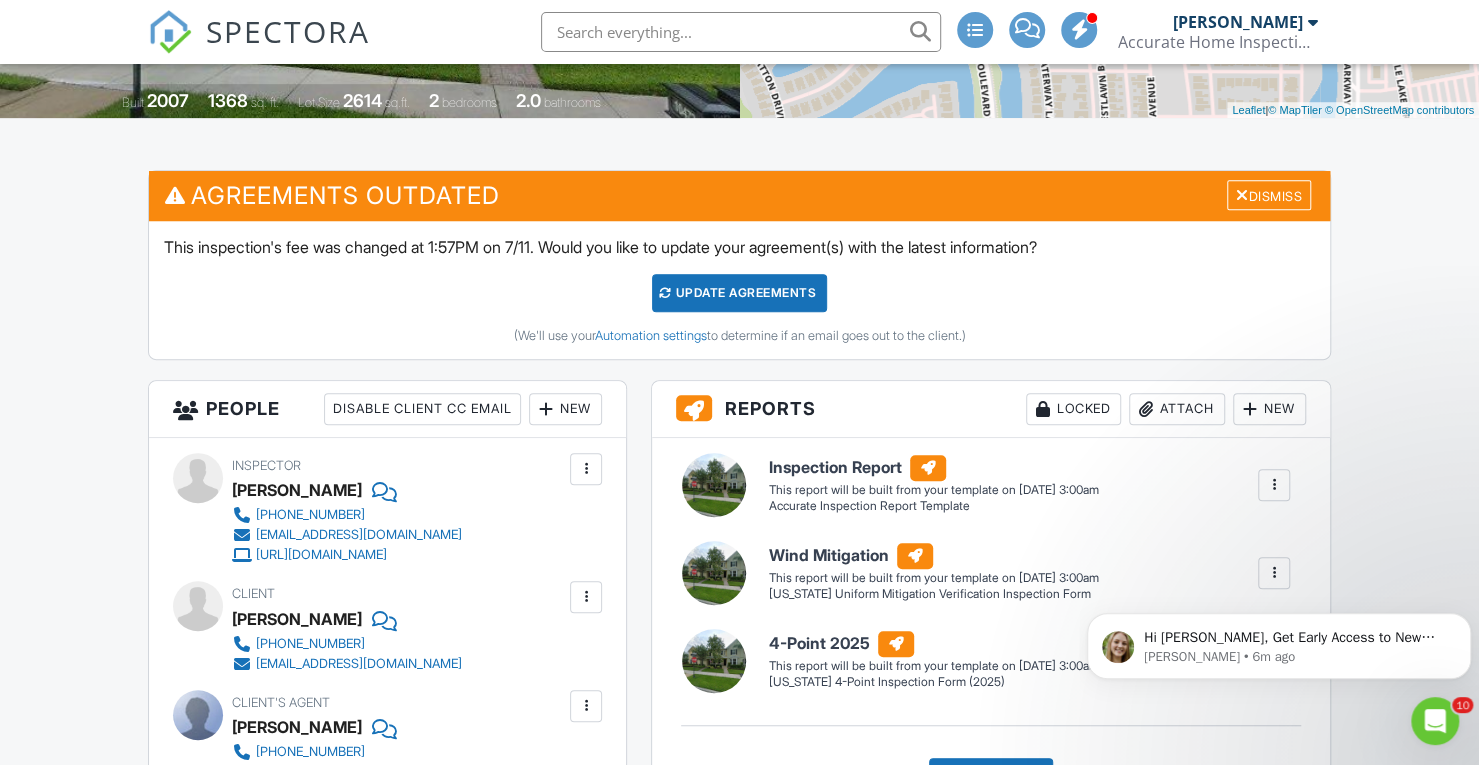 click on "Update Agreements" at bounding box center [739, 293] 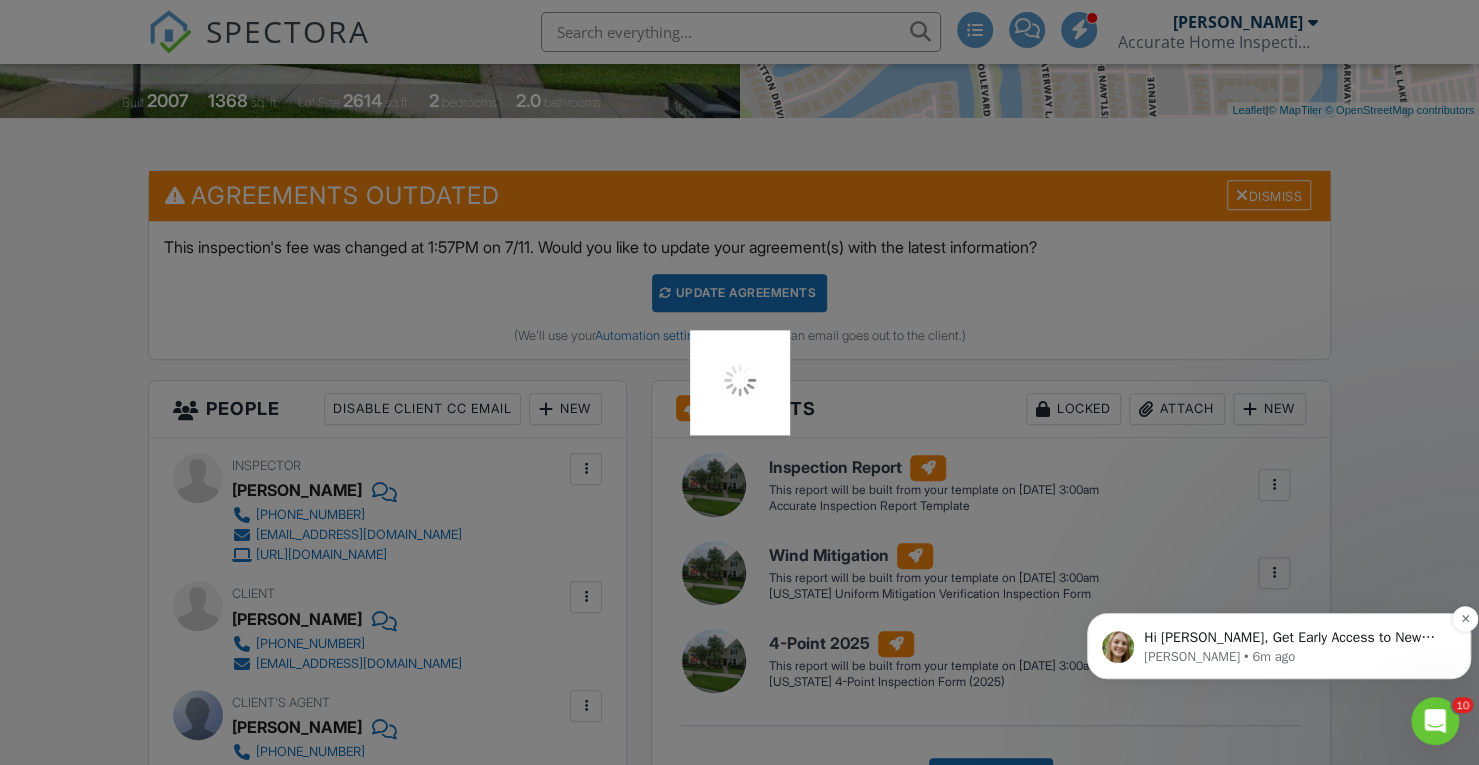 click on "Hi Scott, Get Early Access to New Report Writing Features &amp; Updates Want to be the first to try Spectora’s latest updates? Join our early access group and be the first to use new features before they’re released. Features and updates coming soon that you will get early access to include: Update: The upgraded Rapid Fire Camera, New: Photo preview before adding images to a report, New: The .5 camera lens" at bounding box center (1295, 638) 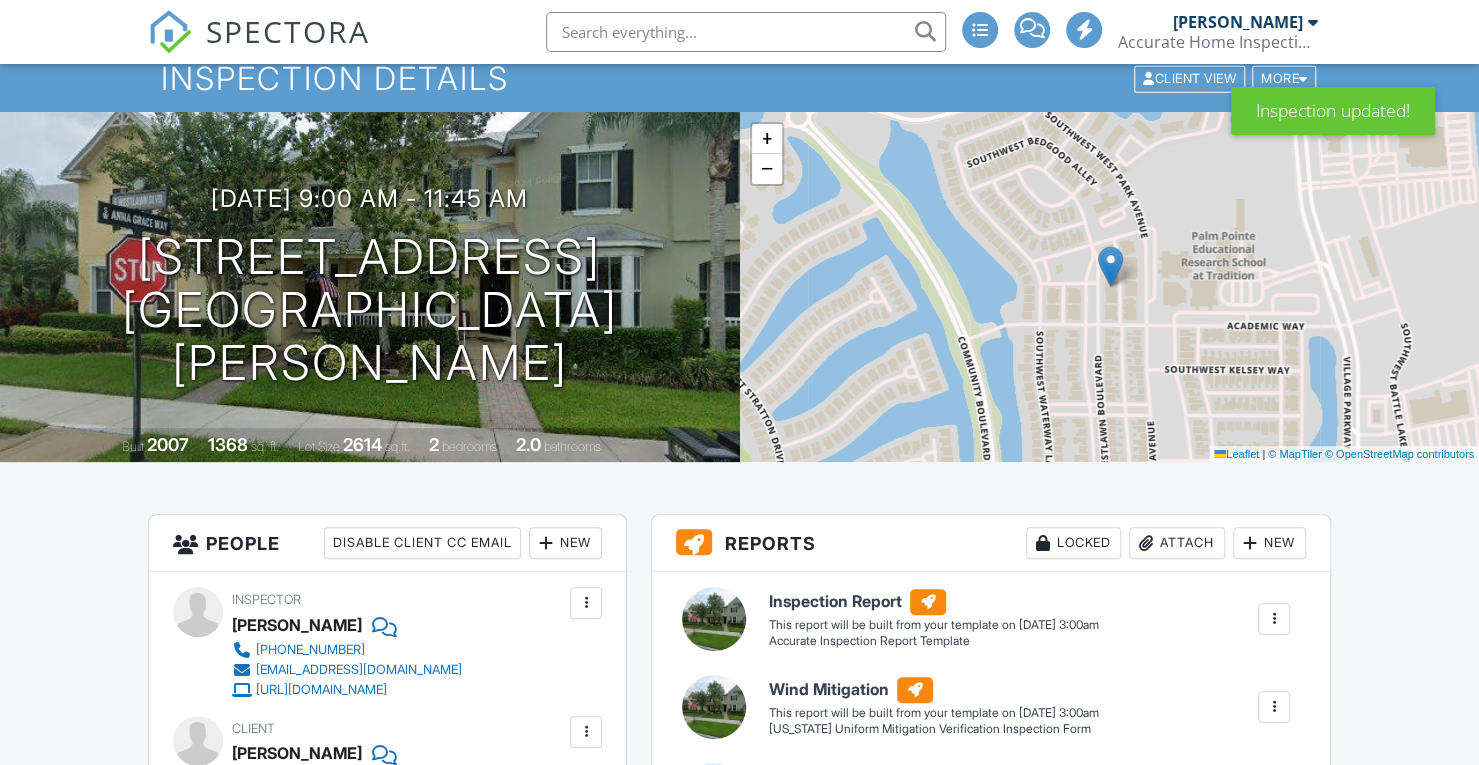 scroll, scrollTop: 230, scrollLeft: 0, axis: vertical 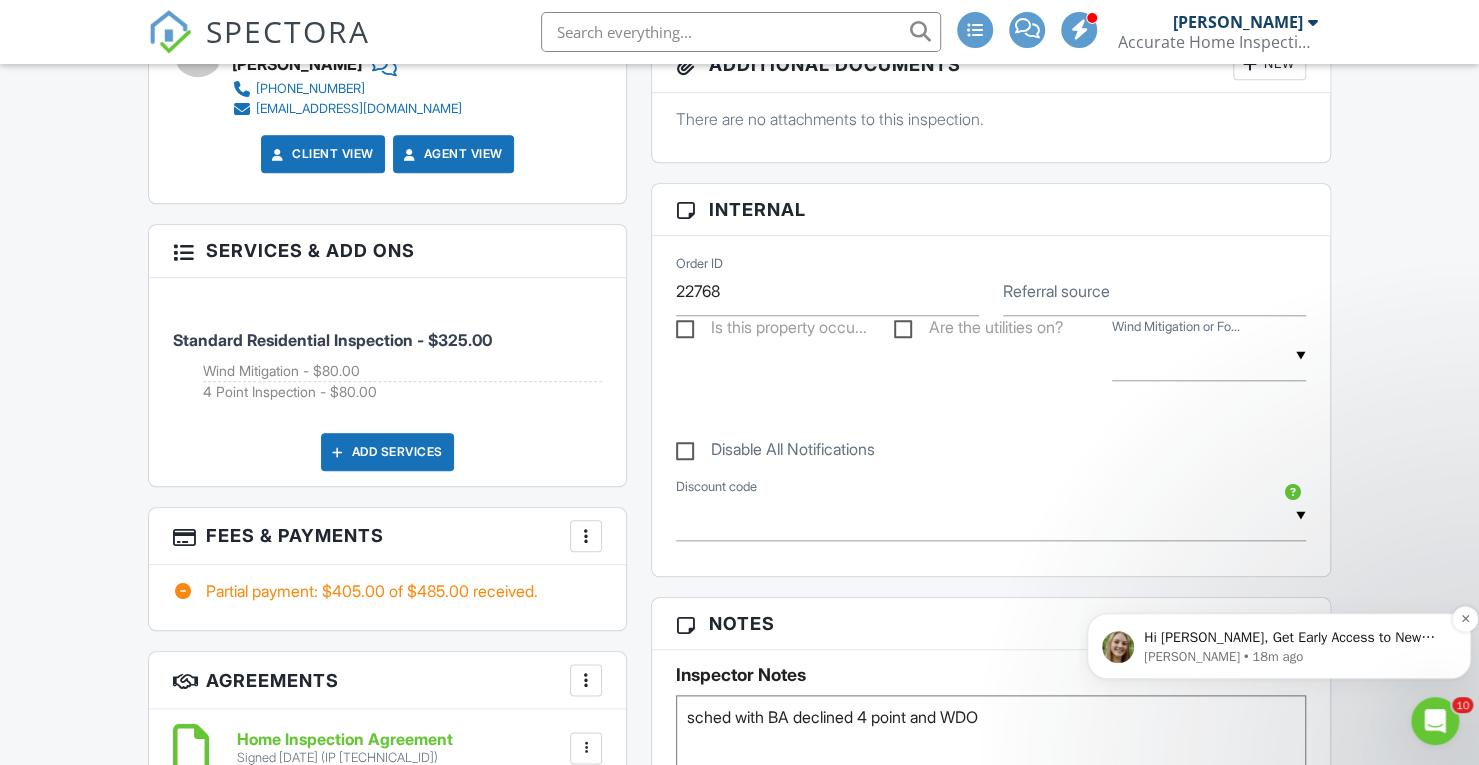click on "Hi Scott, Get Early Access to New Report Writing Features &amp; Updates Want to be the first to try Spectora’s latest updates? Join our early access group and be the first to use new features before they’re released. Features and updates coming soon that you will get early access to include: Update: The upgraded Rapid Fire Camera, New: Photo preview before adding images to a report, New: The .5 camera lens" at bounding box center (1295, 638) 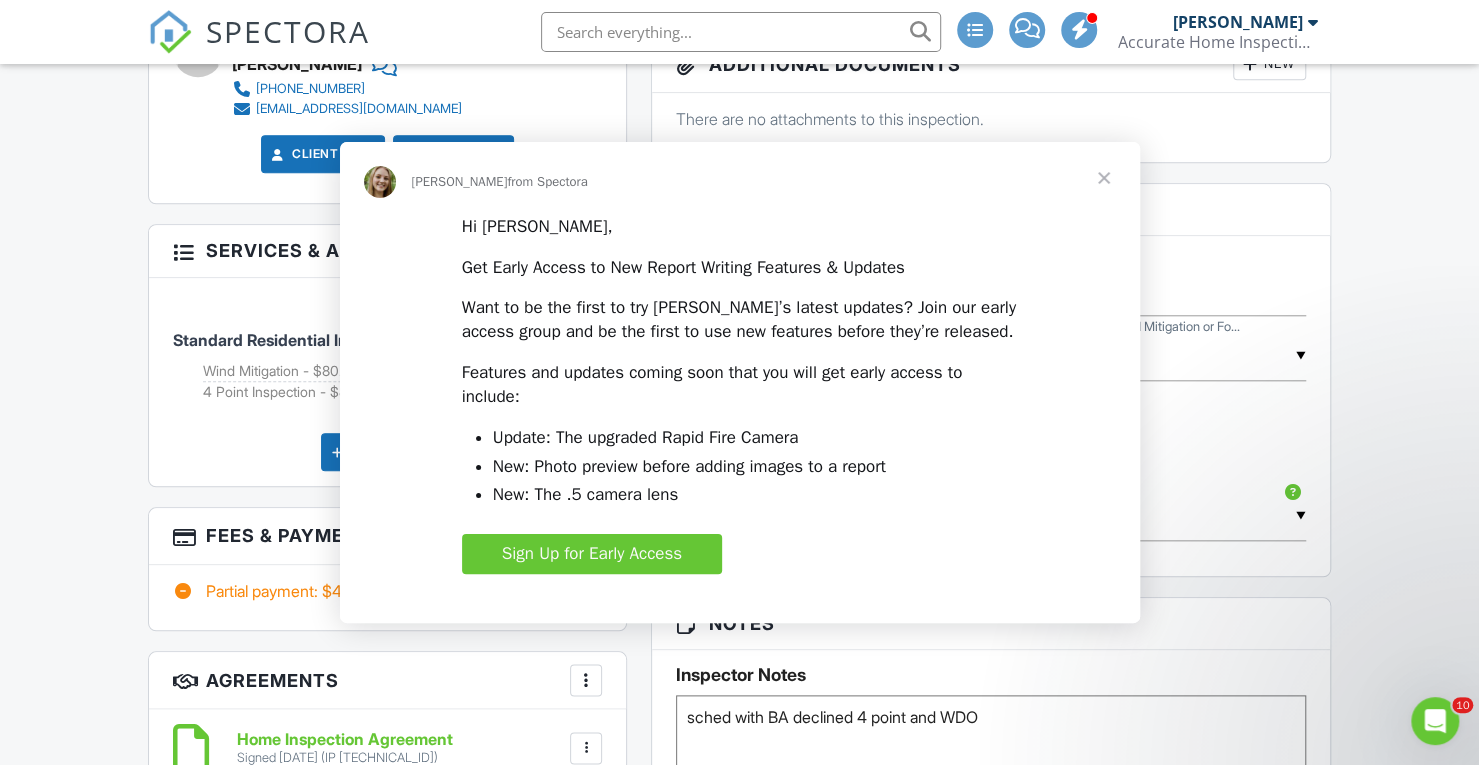 scroll, scrollTop: 0, scrollLeft: 0, axis: both 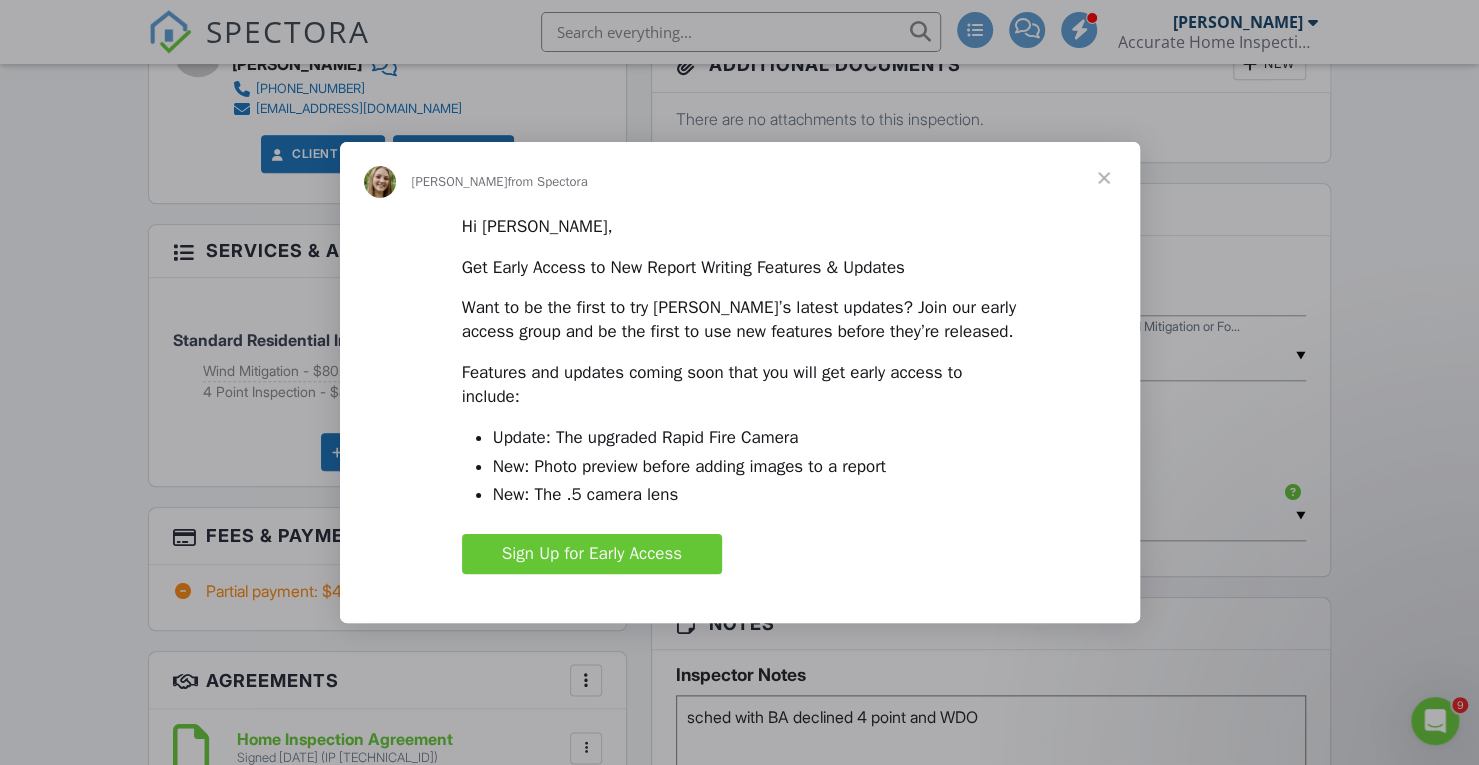 click on "Sign Up for Early Access" at bounding box center (592, 553) 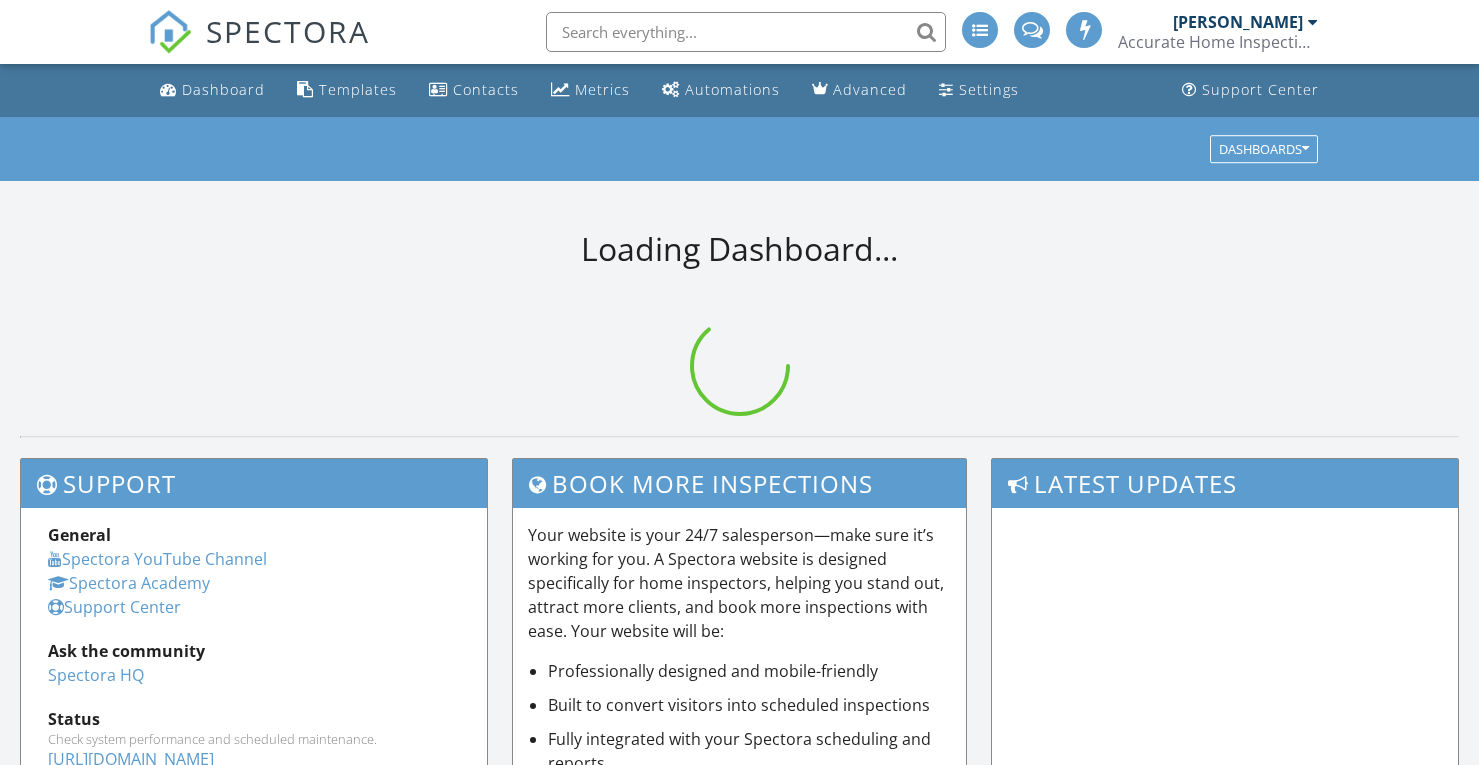 scroll, scrollTop: 0, scrollLeft: 0, axis: both 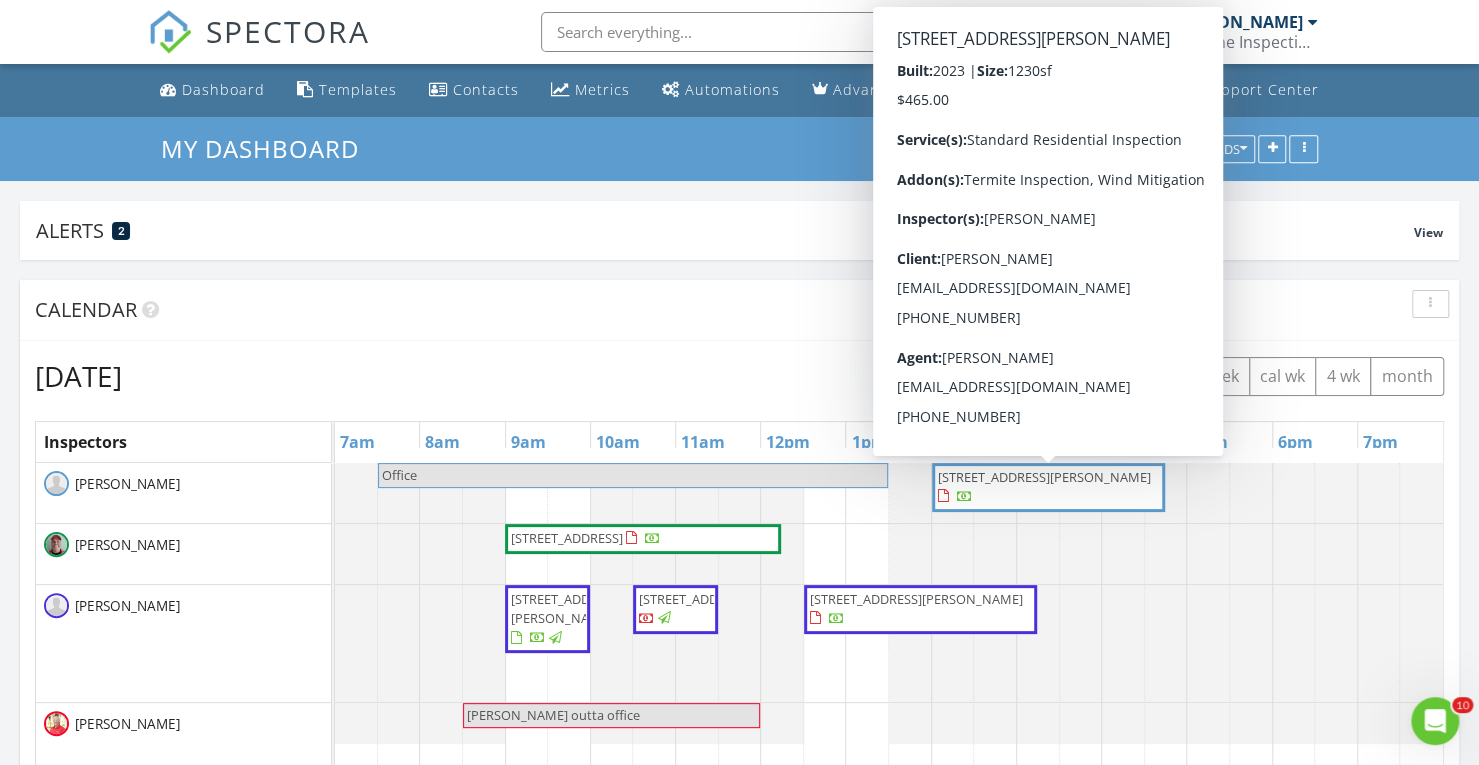 click on "3182 SW Letchworth St, Port St. Lucie 34953" at bounding box center (1044, 477) 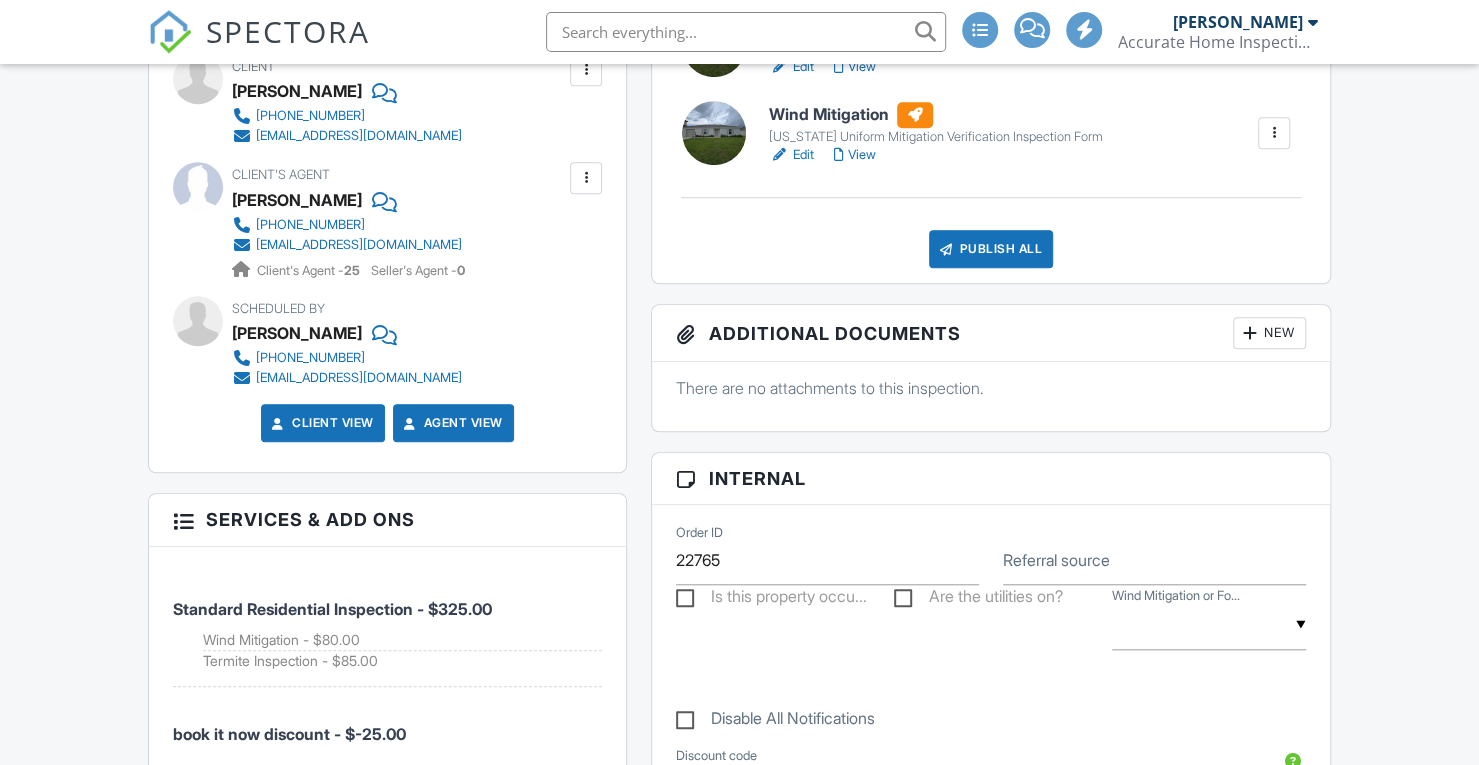 scroll, scrollTop: 0, scrollLeft: 0, axis: both 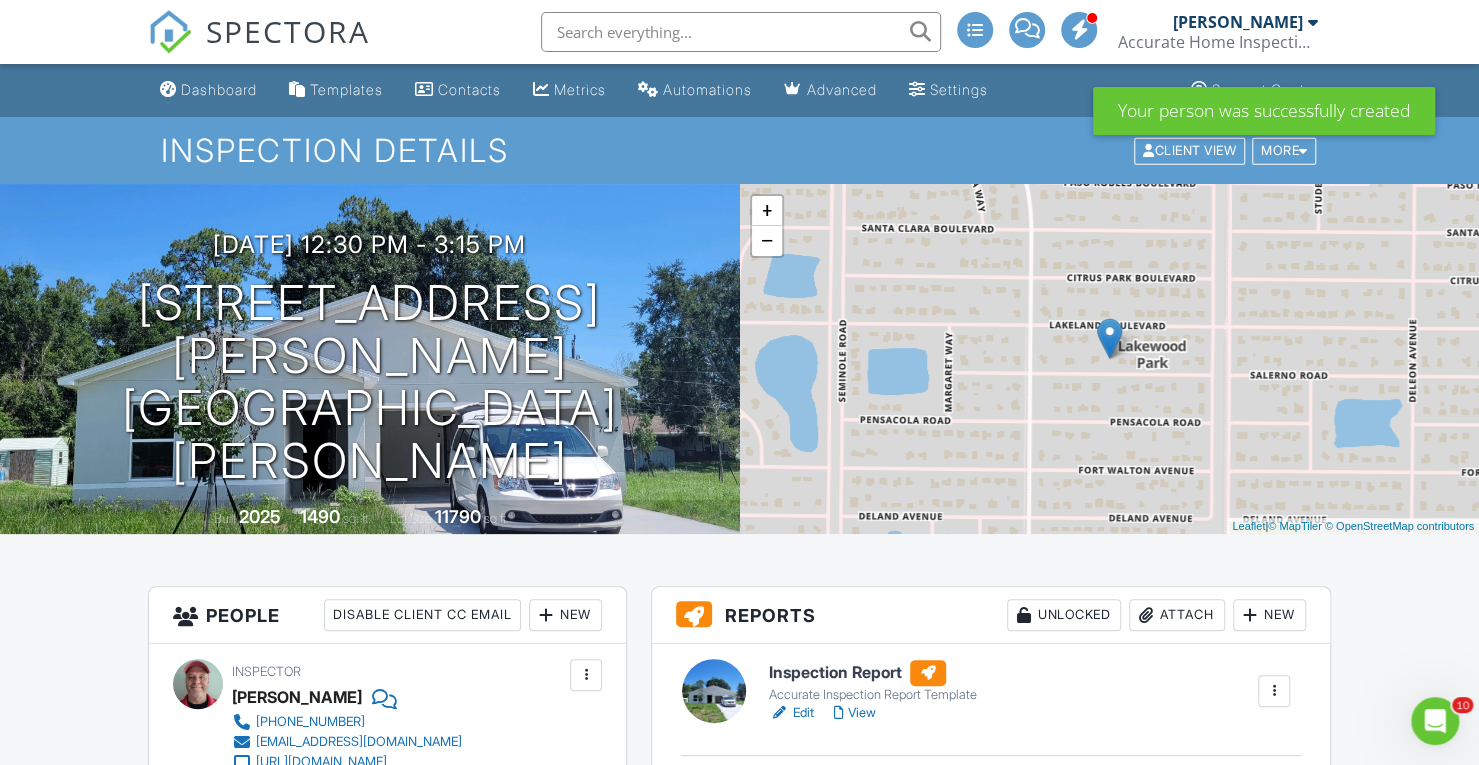 click at bounding box center [741, 32] 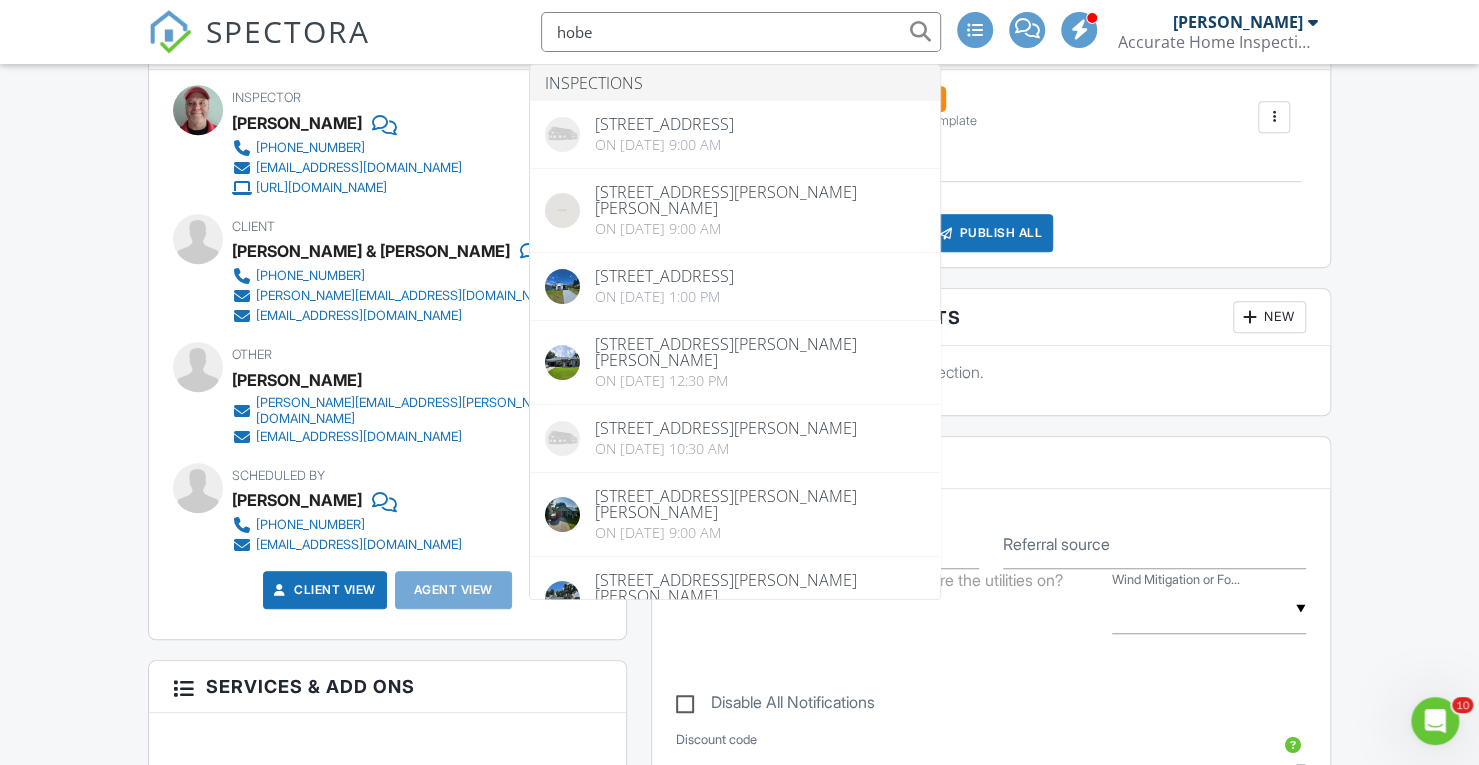 scroll, scrollTop: 0, scrollLeft: 0, axis: both 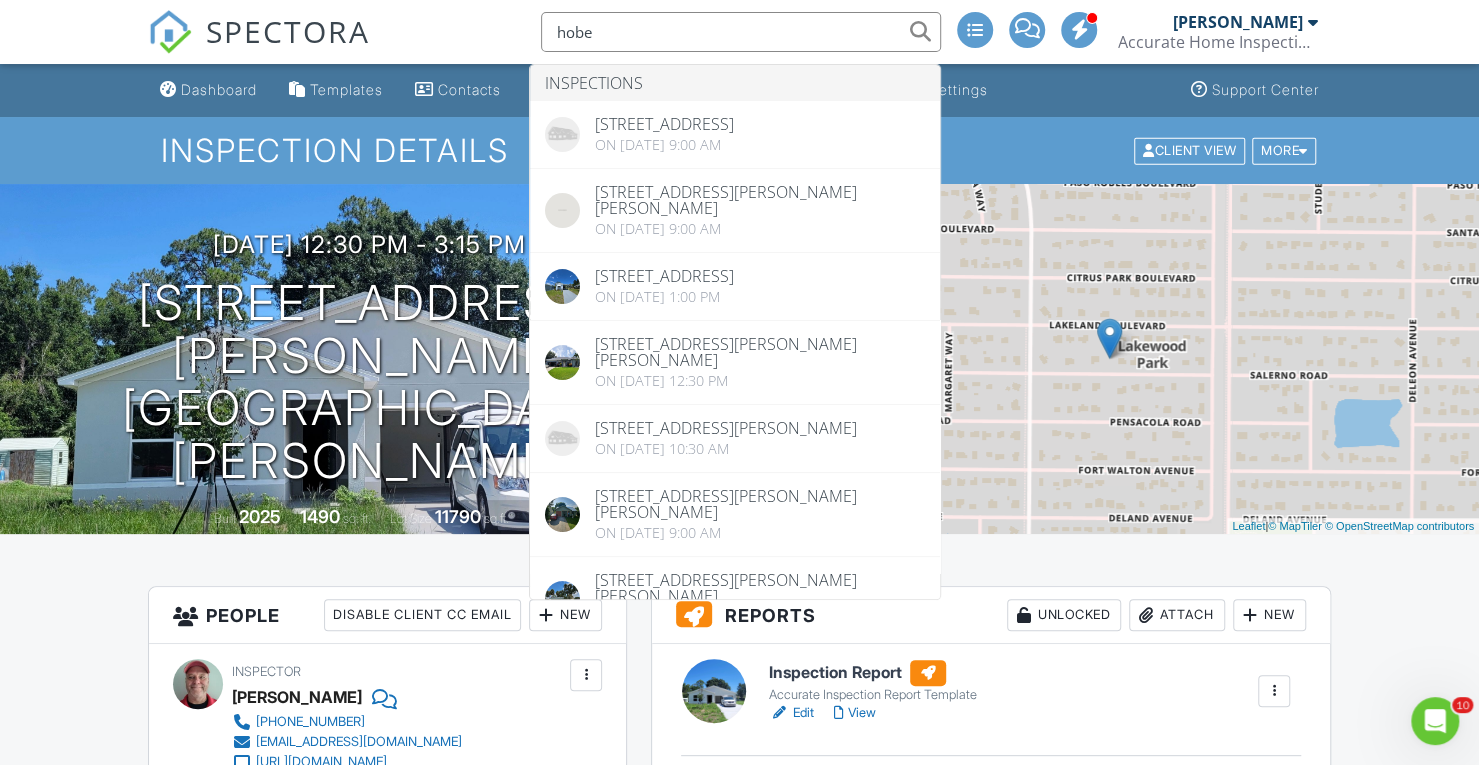 click on "SPECTORA
hobe     Inspections   8848 SE Marina Bay Dr, Hobe Sound, FL 33455   On 12/07/2023 at 9:00 am     229 SE Bella Strano, Port St. Lucie, FL 34984   On 05/15/2025 at 9:00 am     7981 SE Homestead Ave, Hobe Sound, FL 33455   On 04/14/2025 at 1:00 pm     222 SW Ewing Ave, Port St. Lucie, FL 34983   On 09/05/2024 at 12:30 pm     12552 SW Blue Mangrove Pkwy, Port St. Lucie, FL 34987   On 08/19/2024 at 10:30 am     6709 SE Amyris Ct, Stuart, FL 34997   On 08/22/2024 at 9:00 am     1371 SW Babcock Ave, Port St. Lucie, FL 34953   On 08/10/2024 at 12:30 pm     1118 SW Babcock Ave, Port St. Lucie, FL 34953   On 07/08/2024 at 4:00 pm     1832 SE Aires Ln, Port St. Lucie, FL 34984   On 05/31/2024 at 12:30 pm     8805 First Tee Rd, Port St. Lucie, FL 34986   On 04/30/2024 at 10:30 am     3340 25th St SW, Vero Beach, FL 32968   On 04/03/2024 at 10:30 am     425 Biscayne Ln, Sebastian, FL 32958   On 02/22/2024 at 9:00 am     1832 SE Aires Ln, Port St. Lucie, FL 34984   On 02/13/2024 at 2:00 pm" at bounding box center [739, 32] 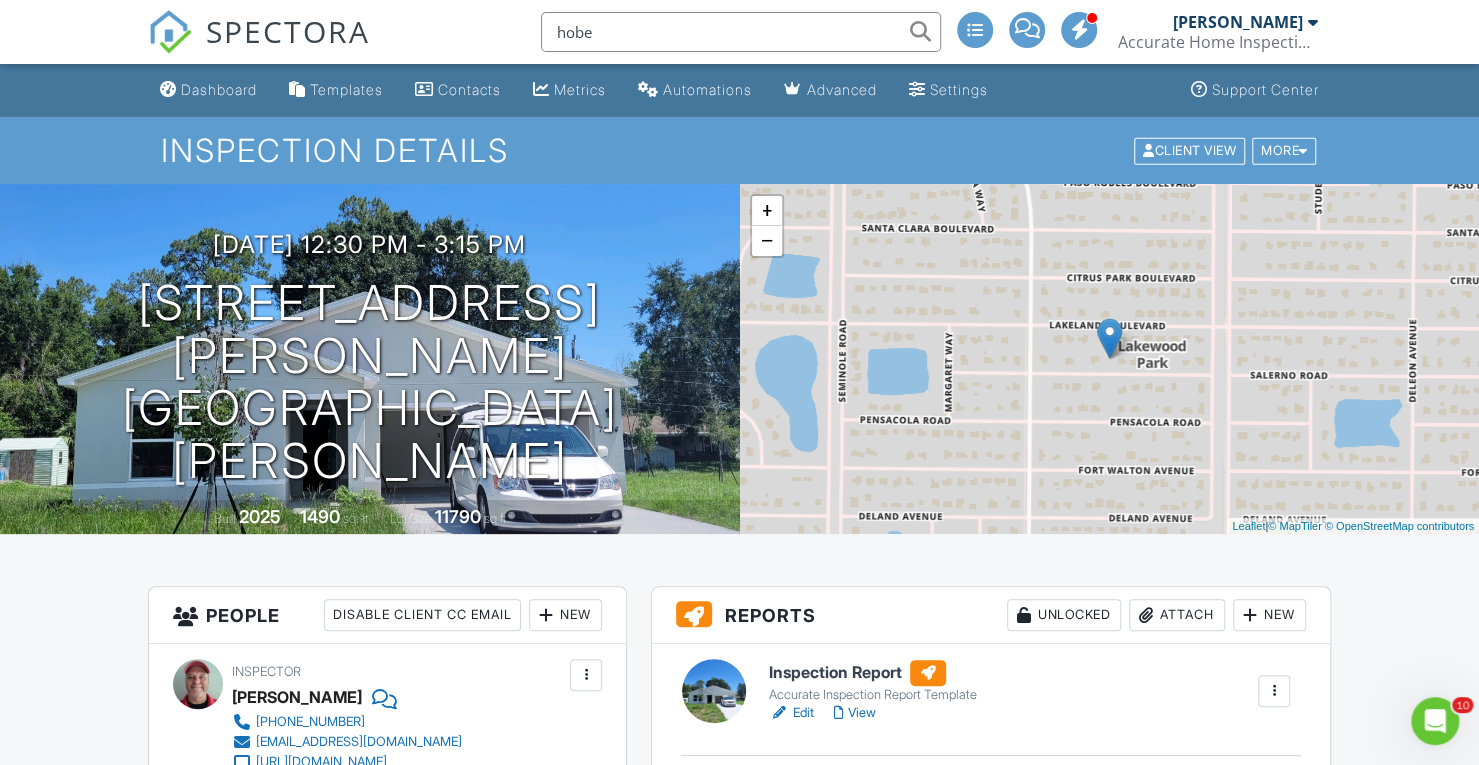 click on "hobe" at bounding box center [741, 32] 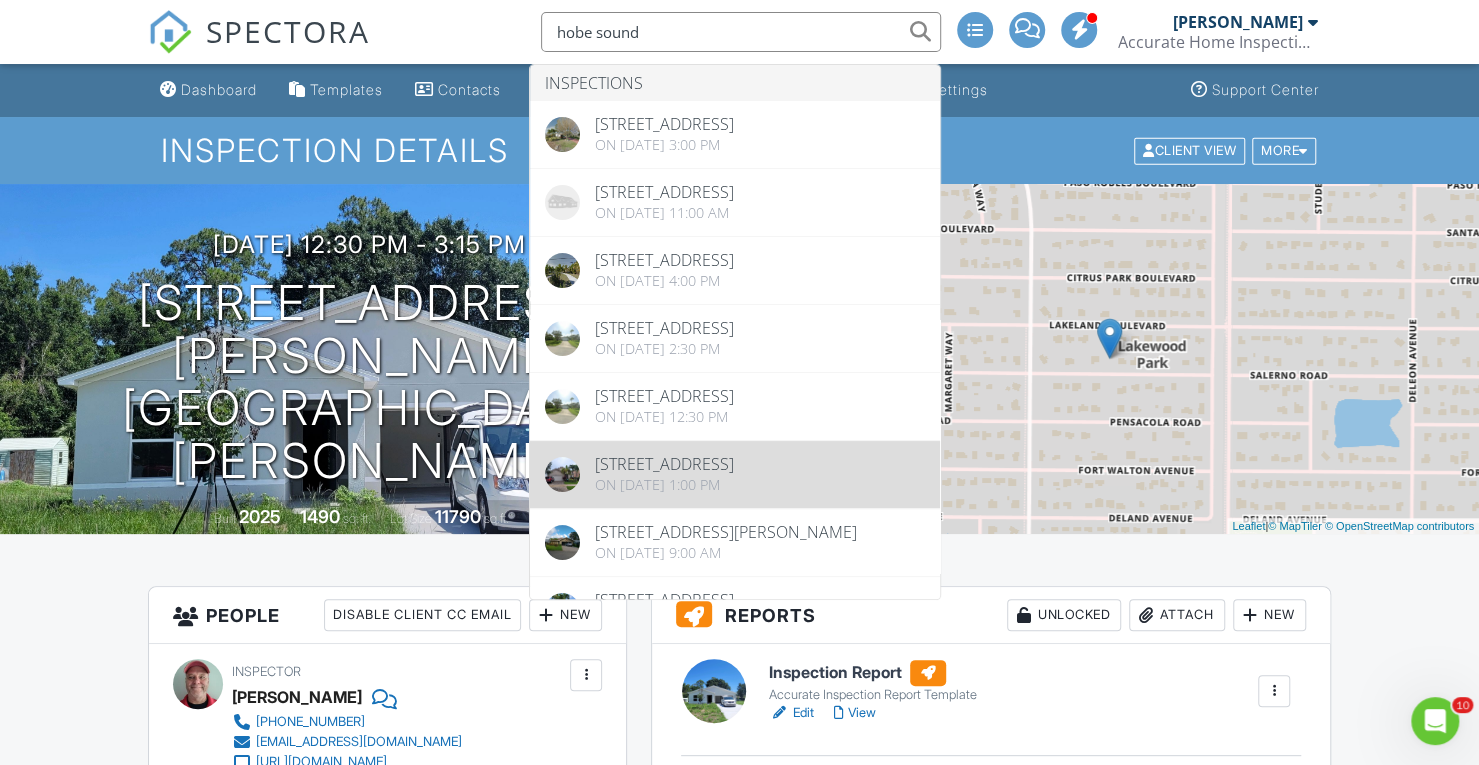 type on "hobe sound" 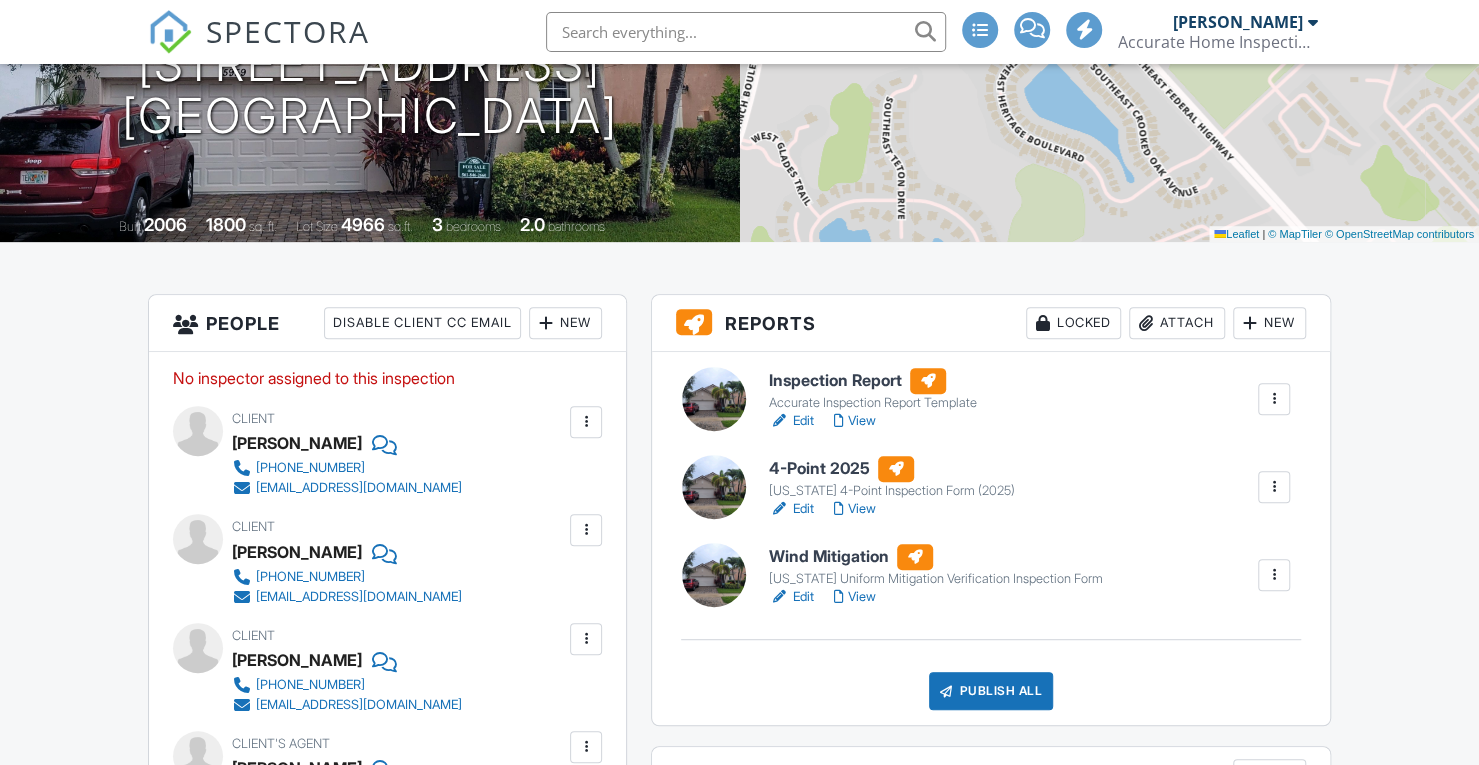 scroll, scrollTop: 636, scrollLeft: 0, axis: vertical 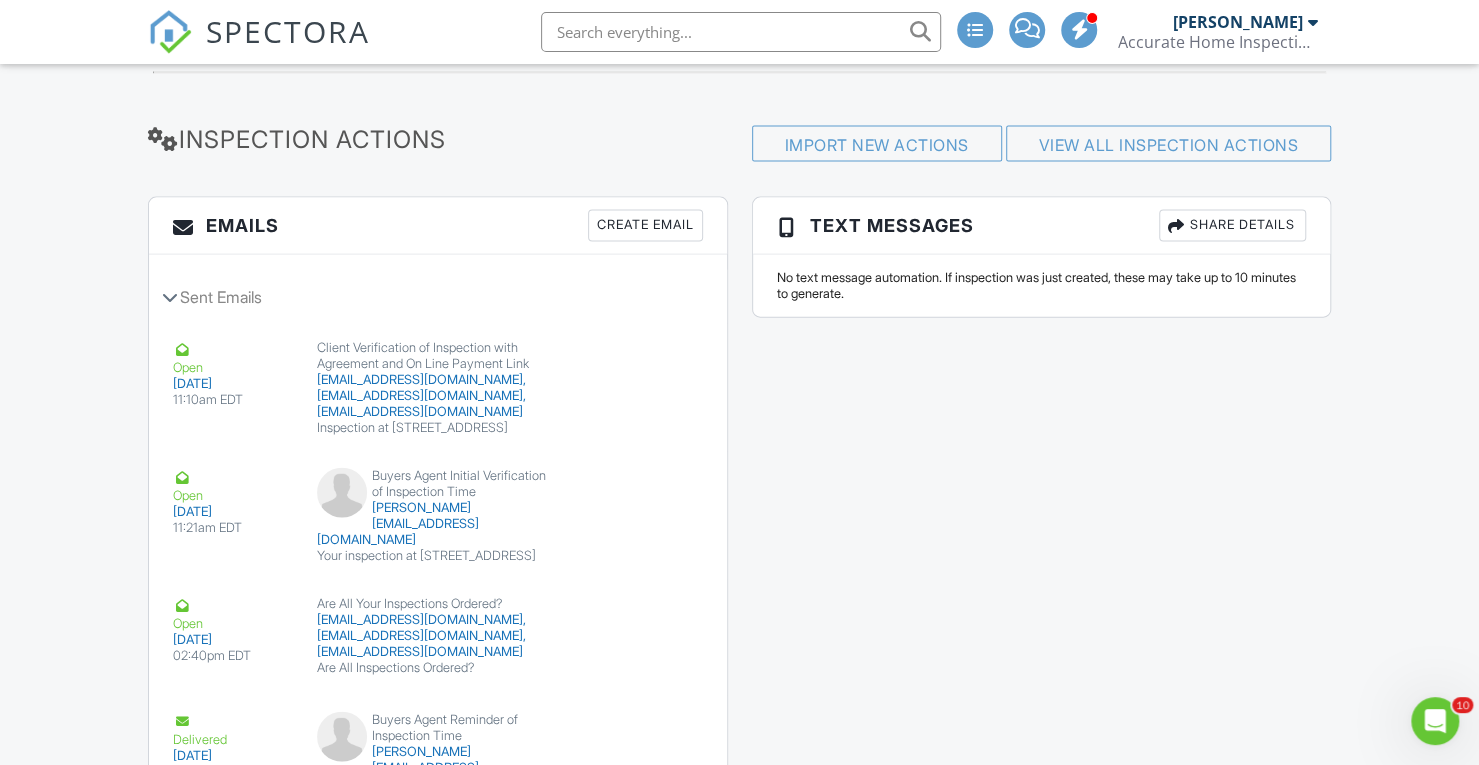 click on "Dashboard
Templates
Contacts
Metrics
Automations
Advanced
Settings
Support Center
Inspection Details
Client View
More
Property Details
Reschedule
Reorder / Copy
Share
Cancel
[GEOGRAPHIC_DATA]
Print Order
Convert to V9
Disable Pass on CC Fees
View Change Log
[DATE]  1:00 pm
- 3:45 pm
[STREET_ADDRESS]
[GEOGRAPHIC_DATA], FL 33455
Built
2006
1800
sq. ft.
Lot Size
4966
sq.ft.
3
bedrooms
2.0
bathrooms
+ −  Leaflet   |   © MapTiler   © OpenStreetMap contributors
All emails and texts are disabled for this inspection!
Turn on emails and texts
Reports
Locked
Attach
New
Inspection Report
Accurate Inspection Report Template" at bounding box center (739, -633) 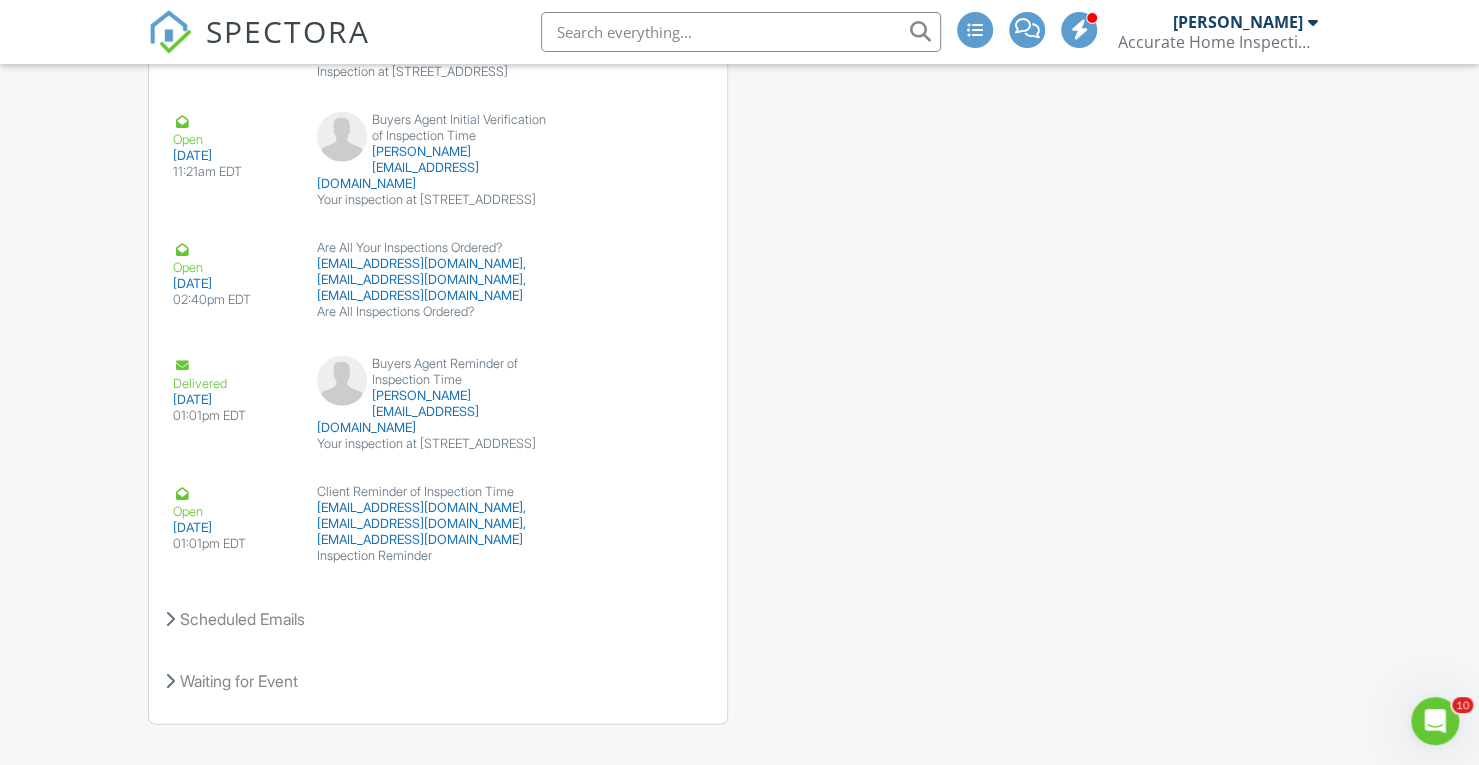 scroll, scrollTop: 2875, scrollLeft: 0, axis: vertical 